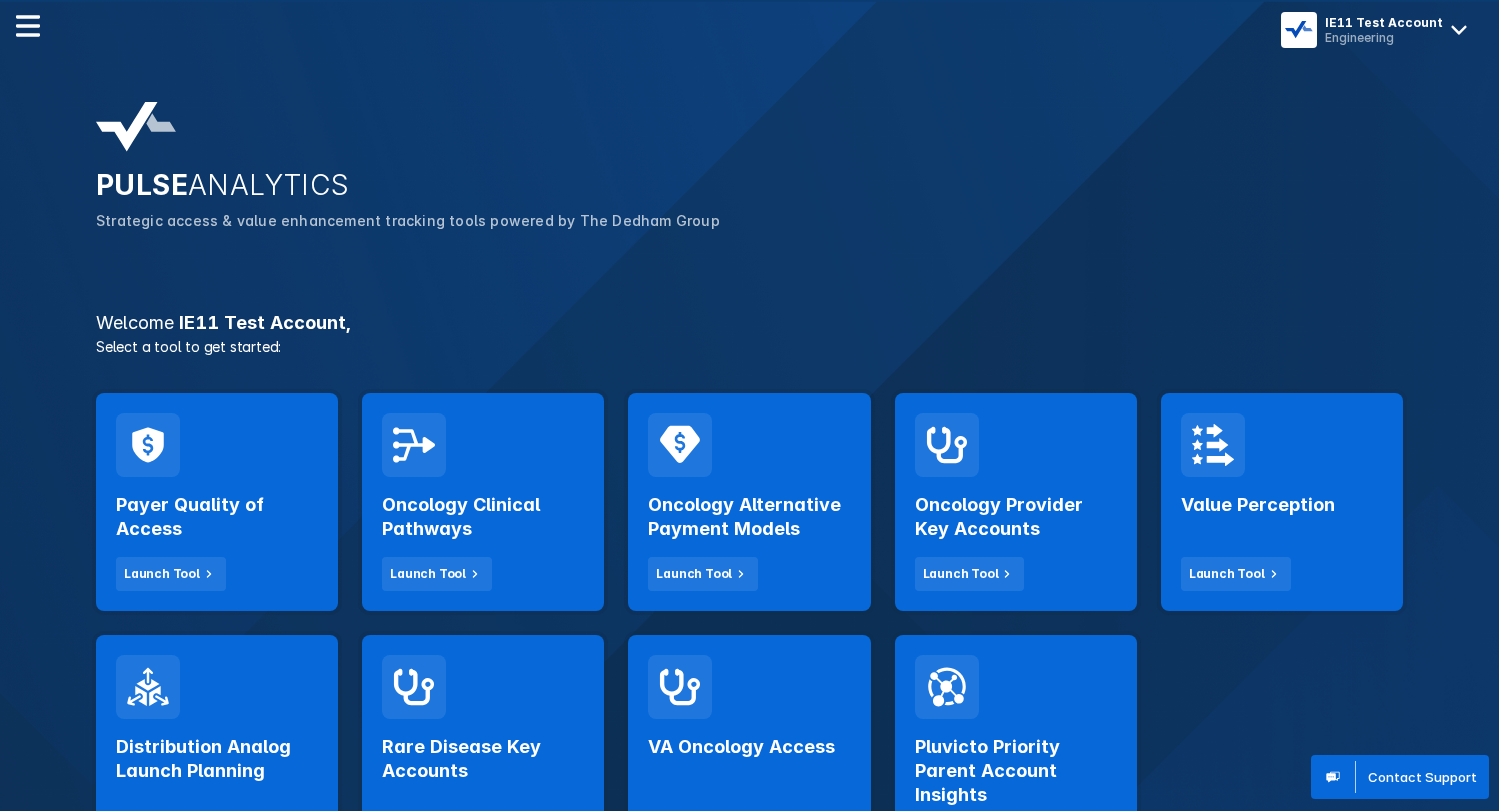 scroll, scrollTop: 0, scrollLeft: 0, axis: both 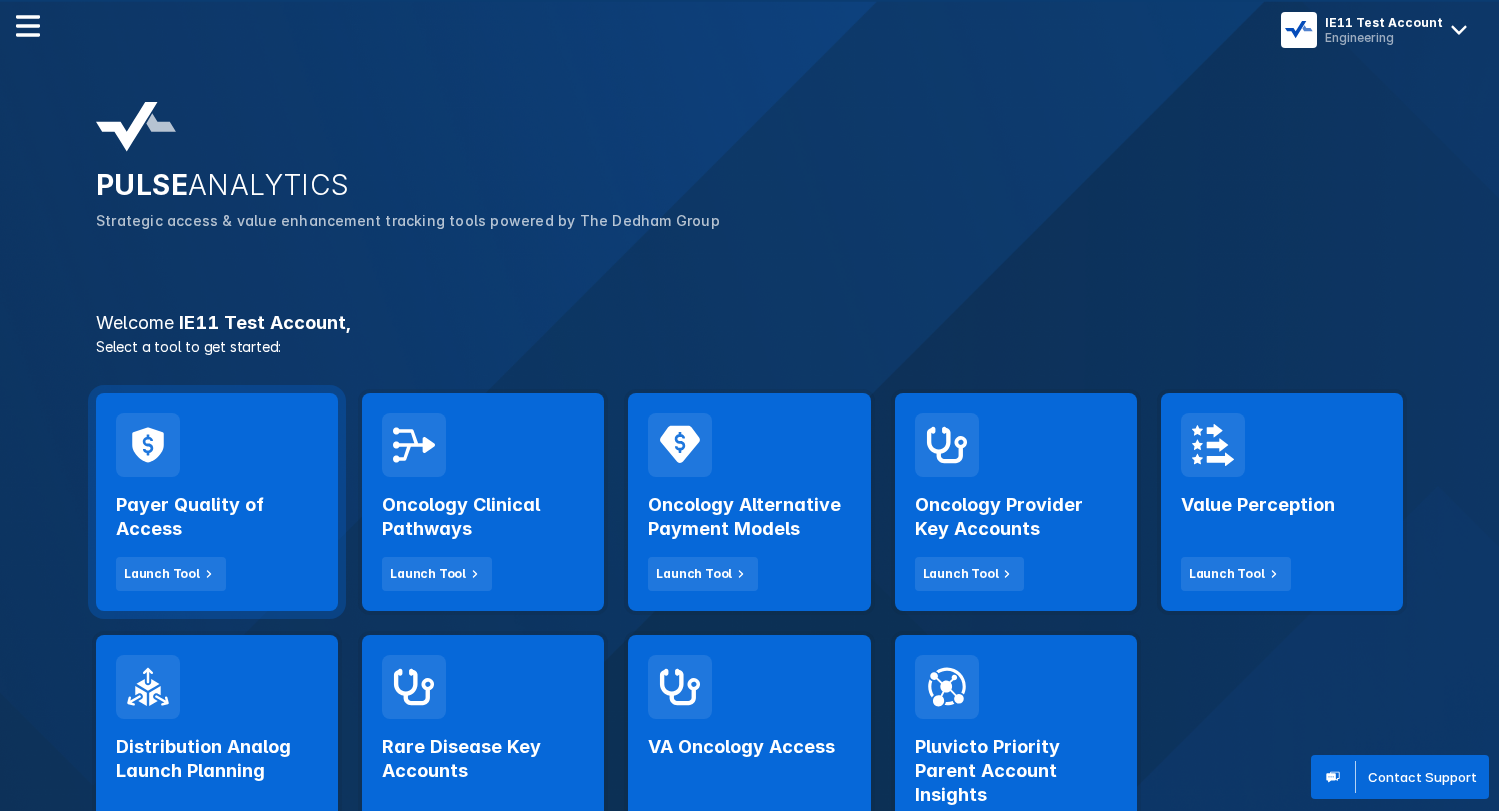 click on "Payer Quality of Access Launch Tool" at bounding box center (217, 534) 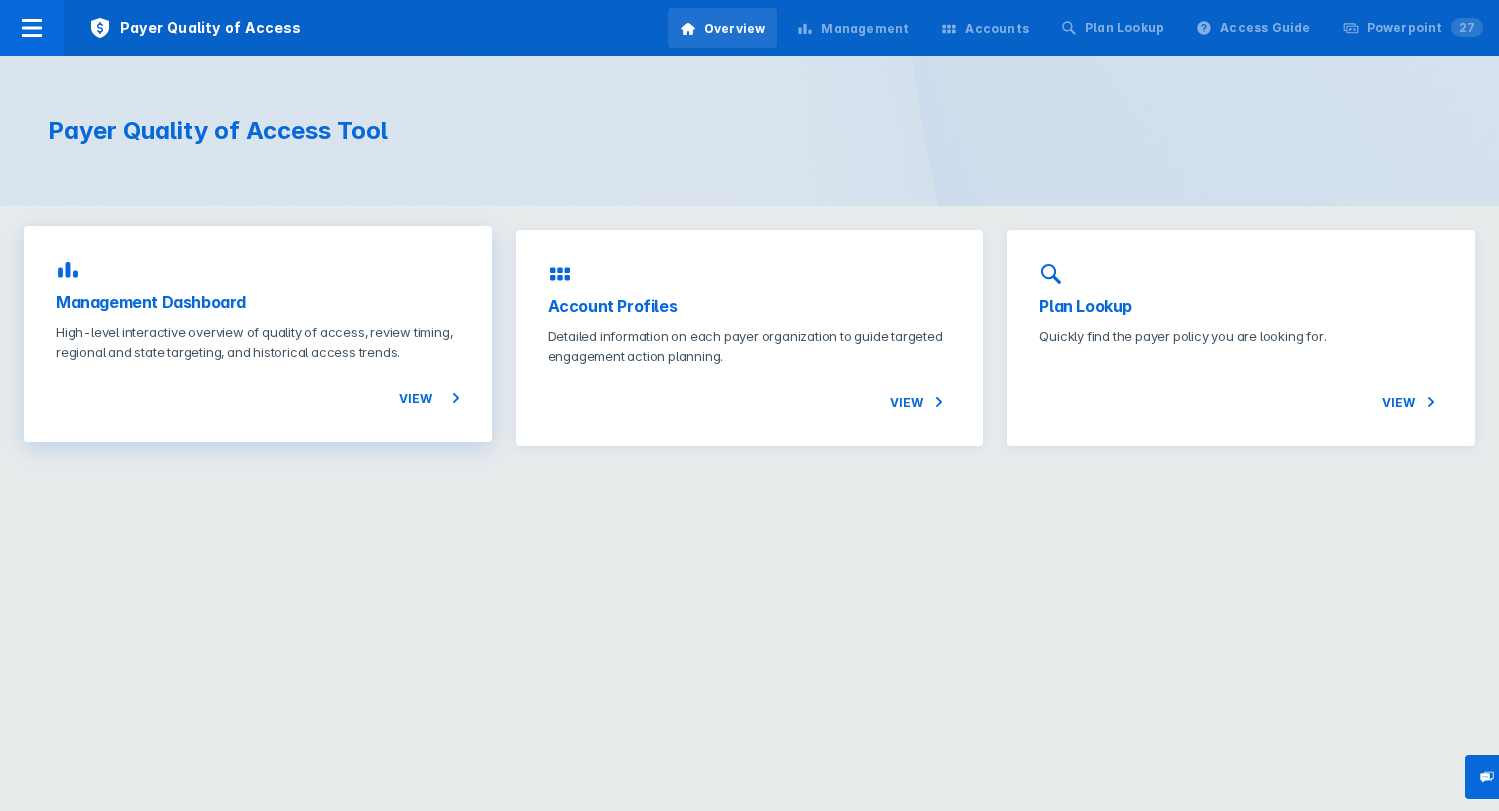 click on "Management Dashboard" at bounding box center (258, 302) 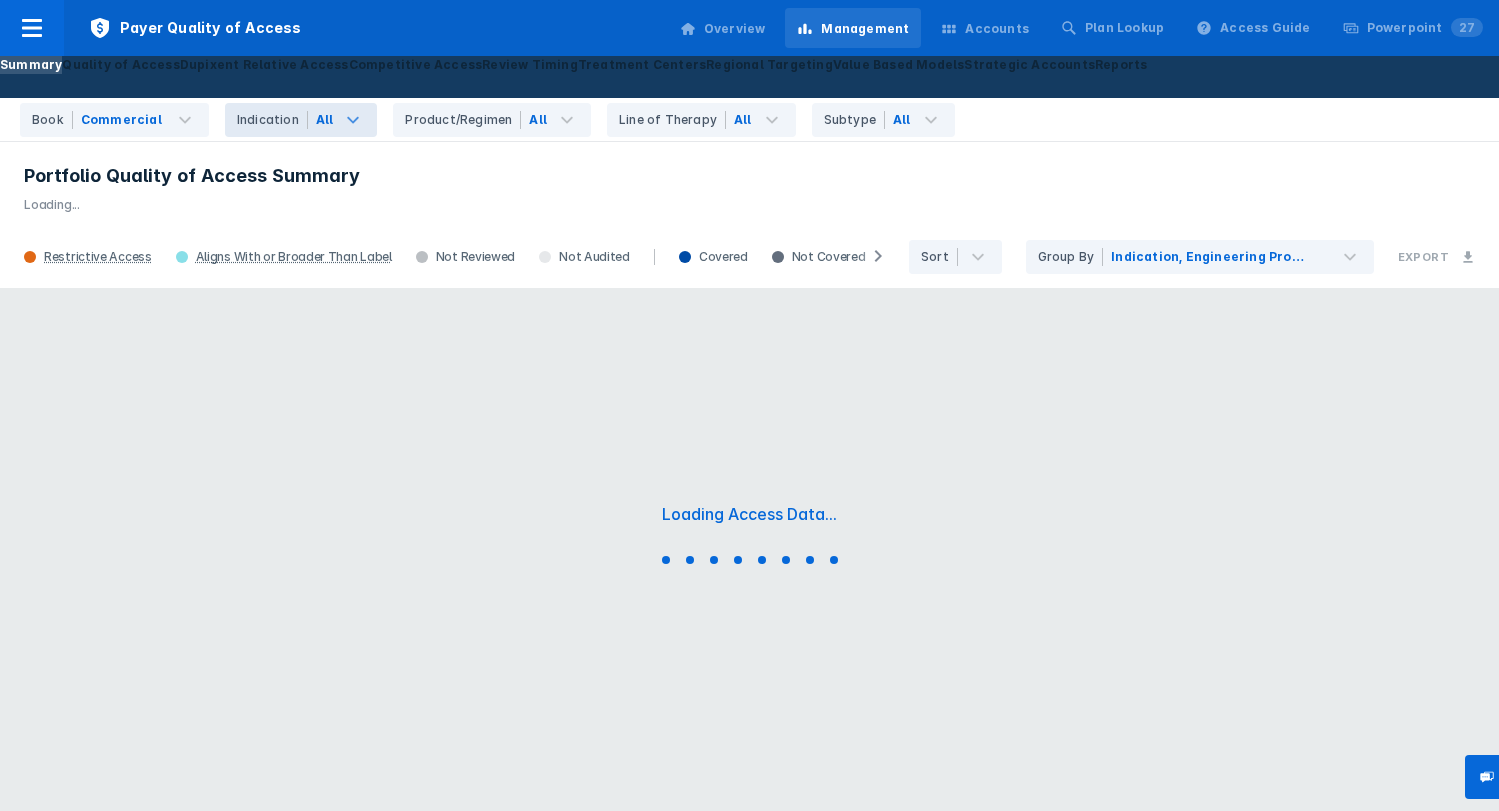 click on "Indication" at bounding box center (272, 120) 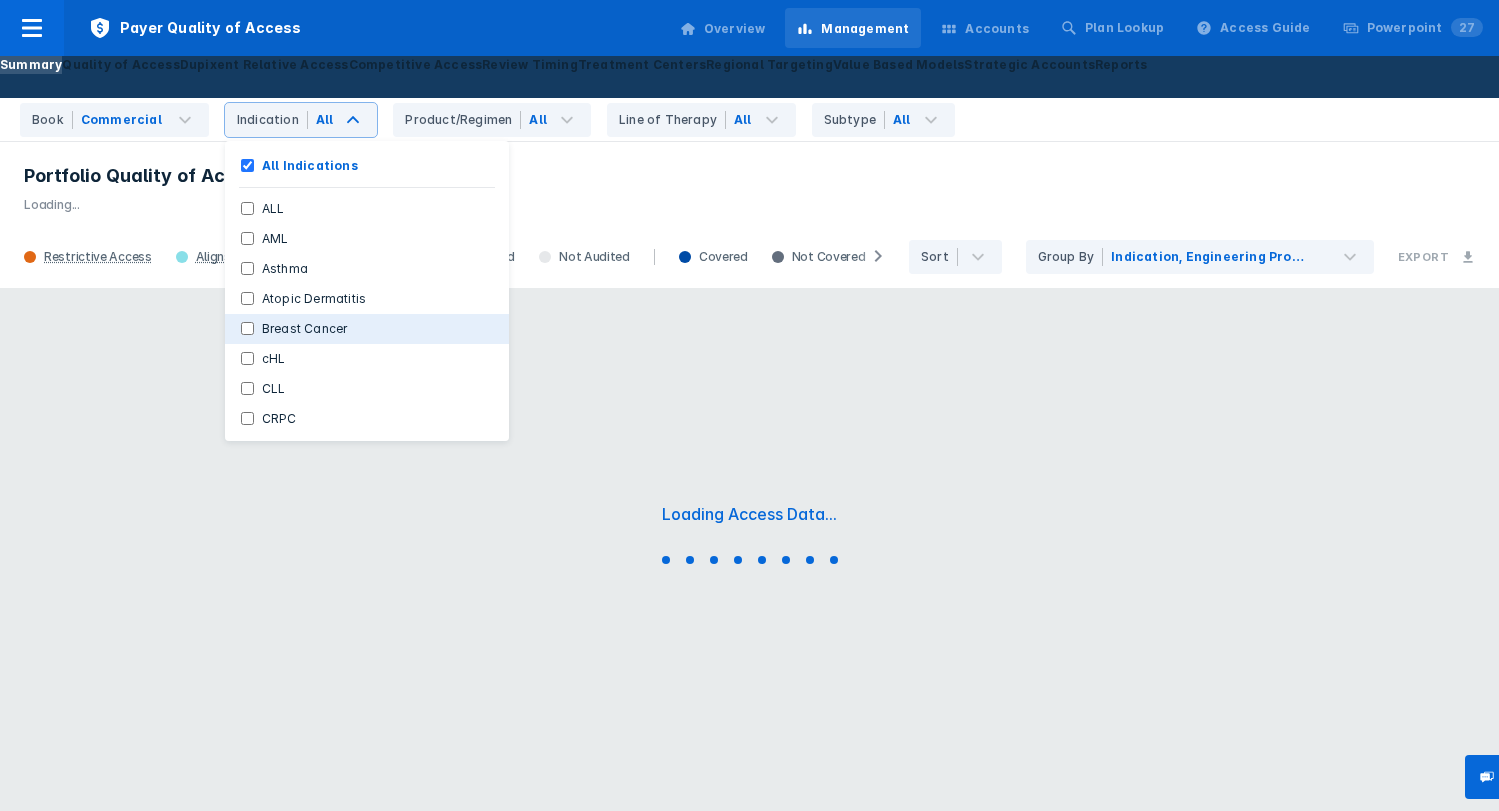 click on "Breast Cancer" at bounding box center [247, 328] 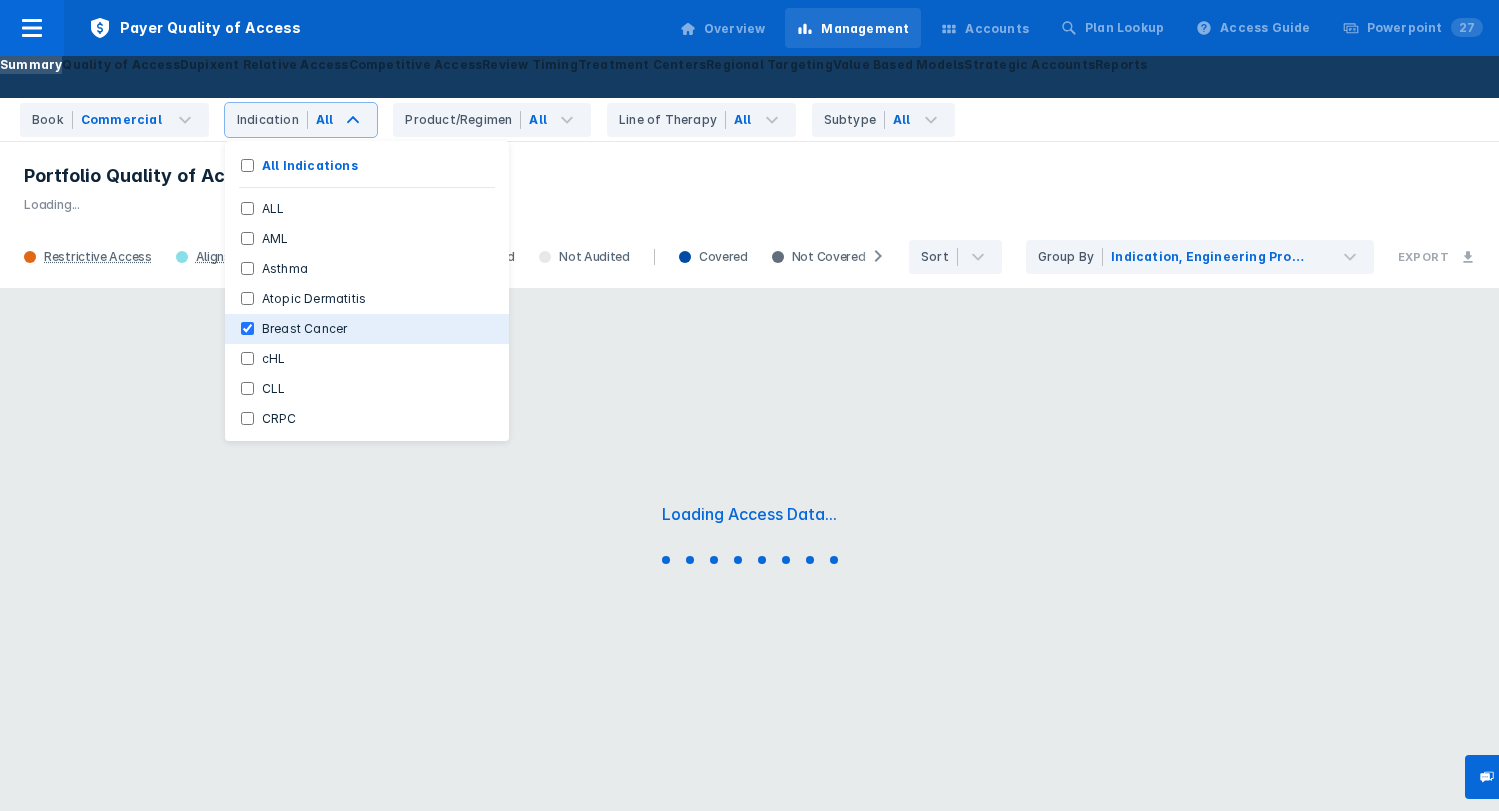 checkbox on "true" 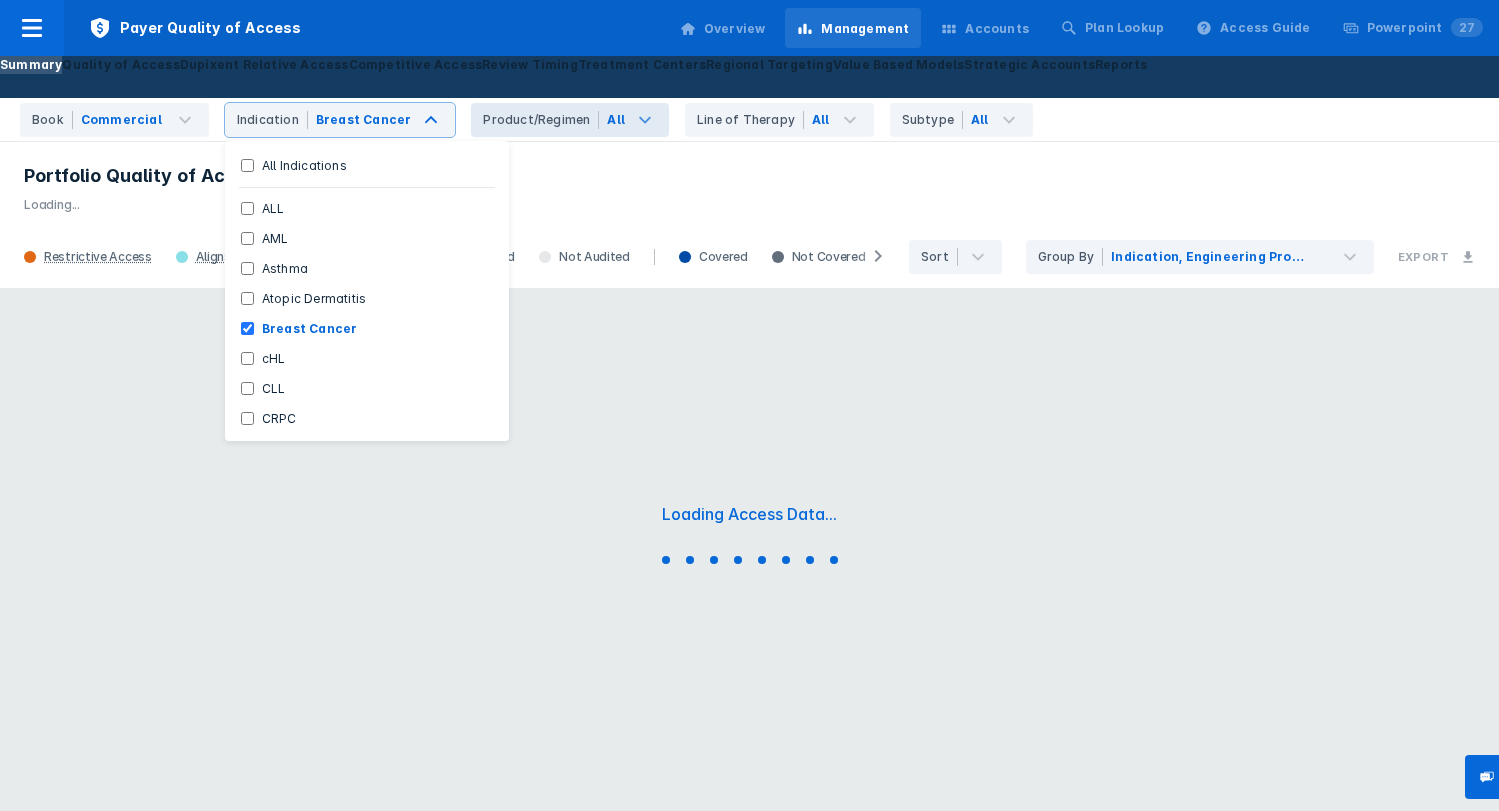 click on "Product/Regimen" at bounding box center [541, 120] 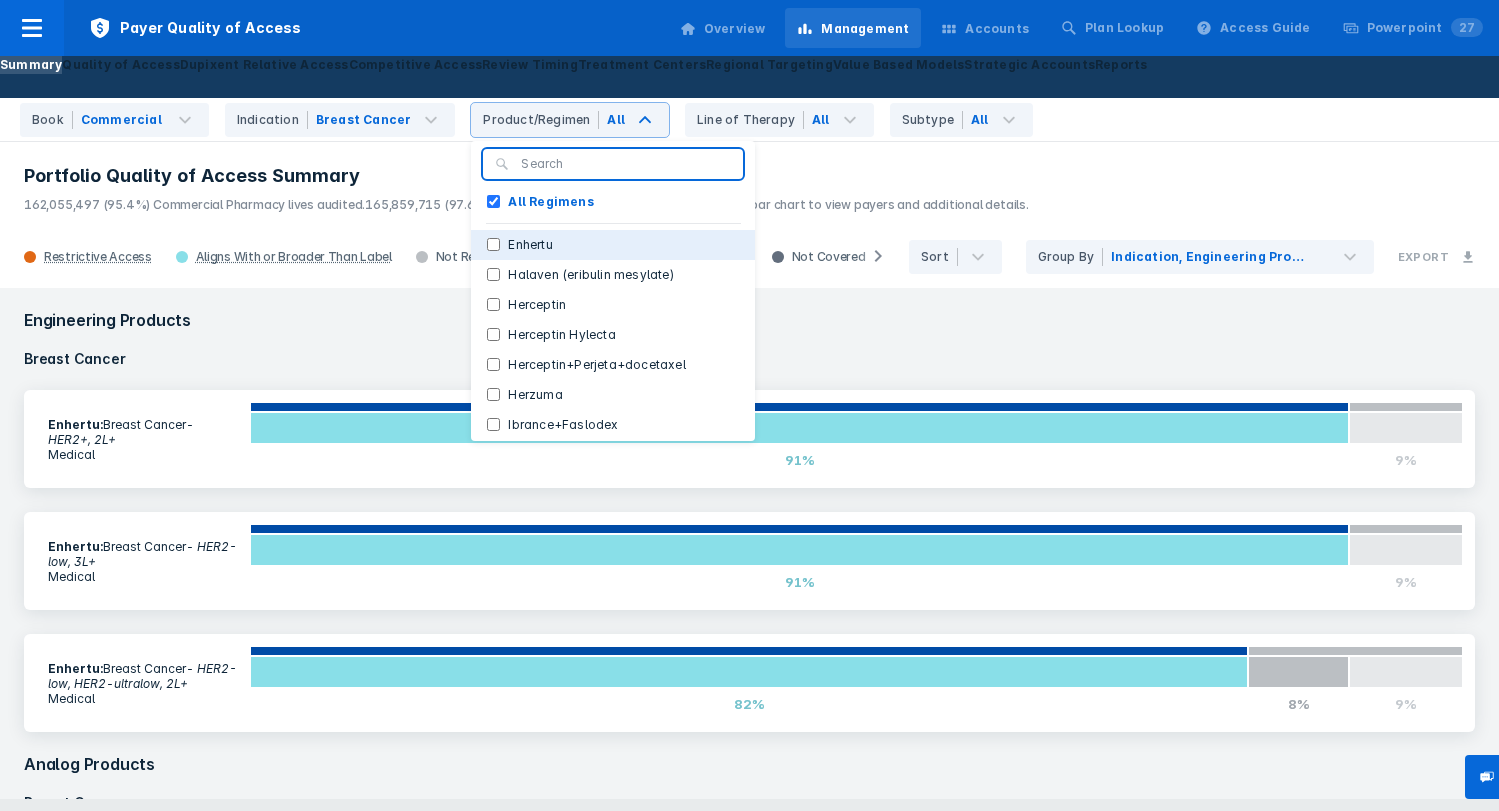click on "Enhertu" at bounding box center (530, 245) 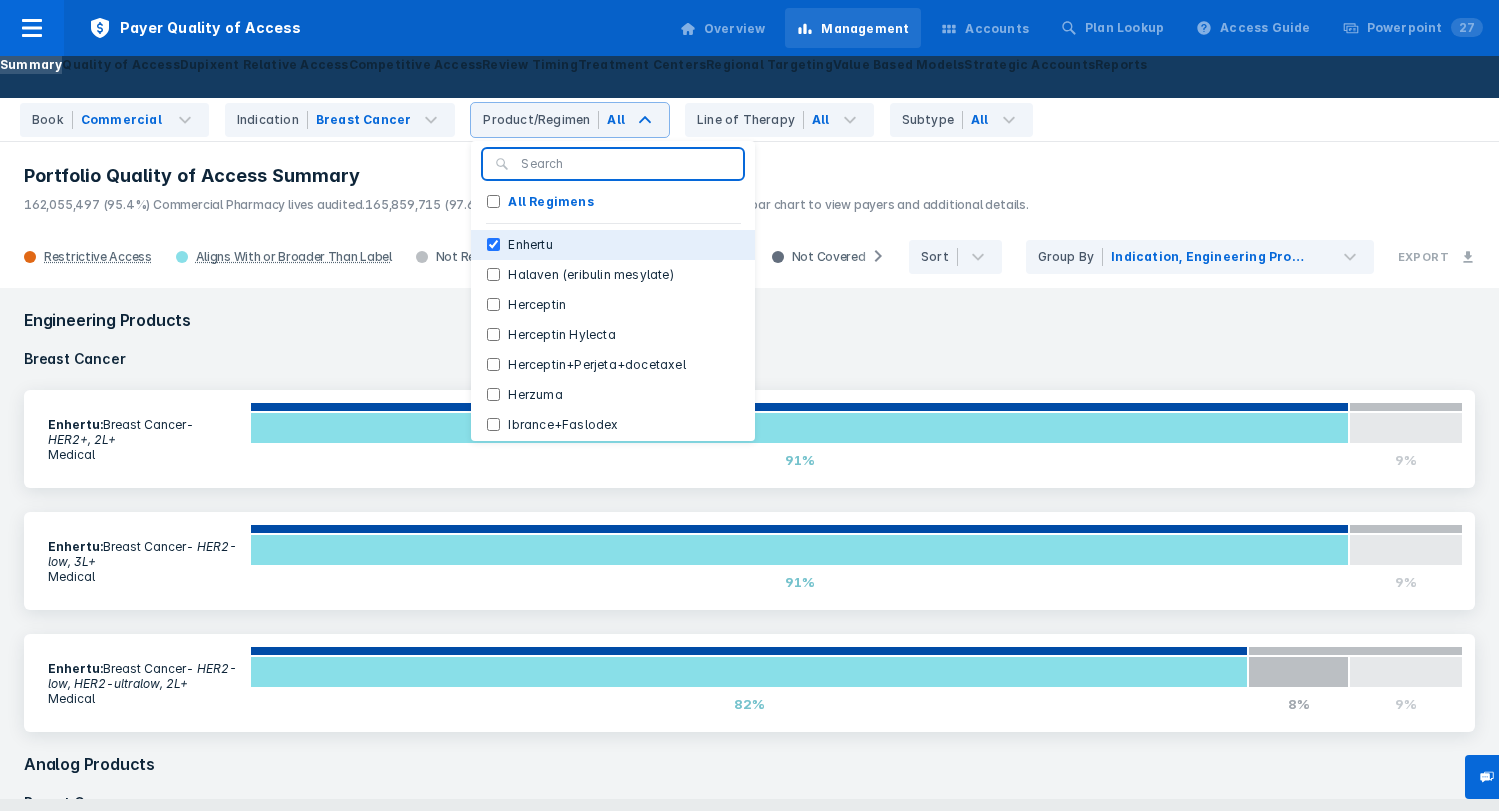 checkbox on "true" 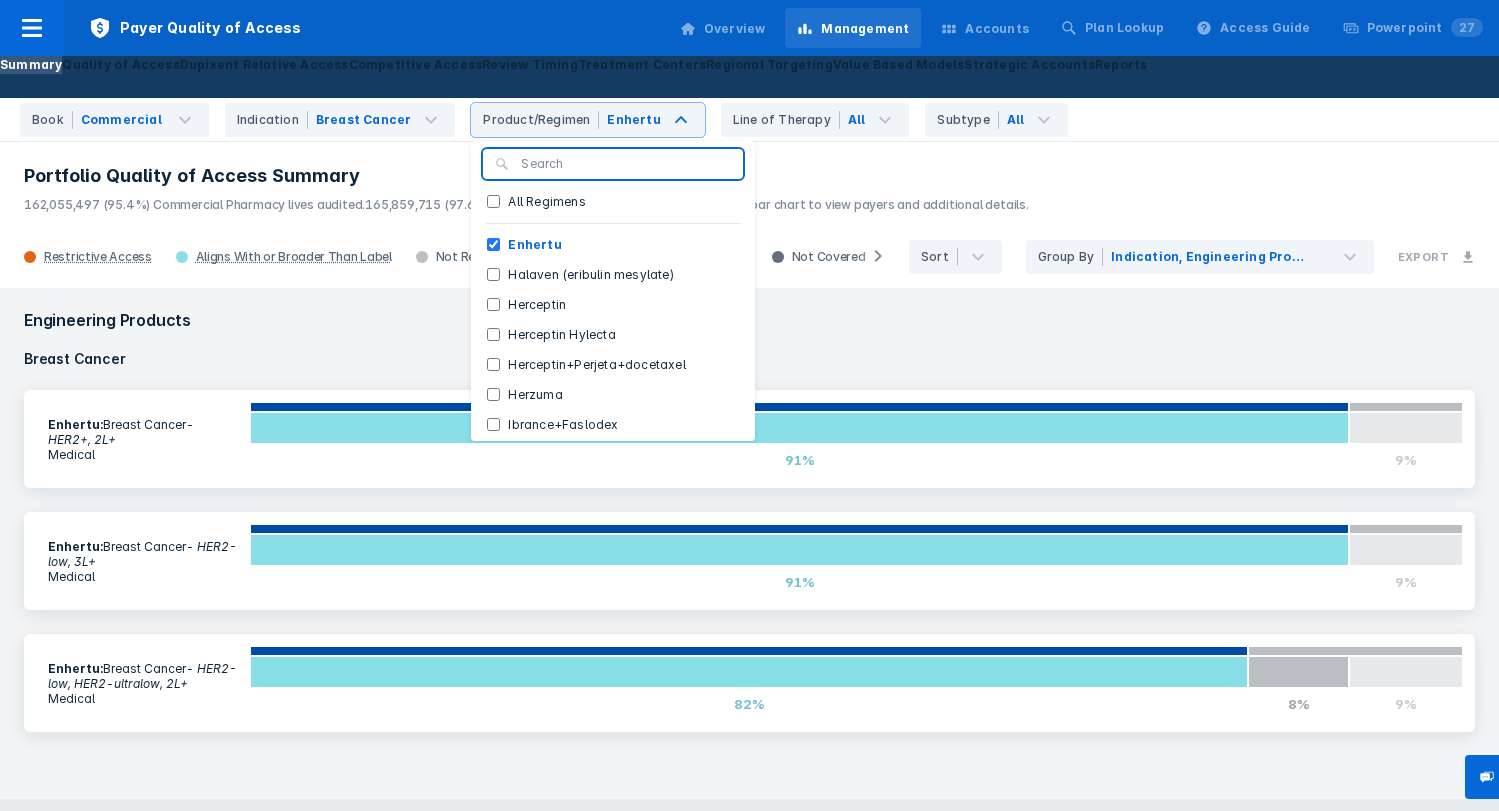 click on "Portfolio Quality of Access Summary" at bounding box center (749, 176) 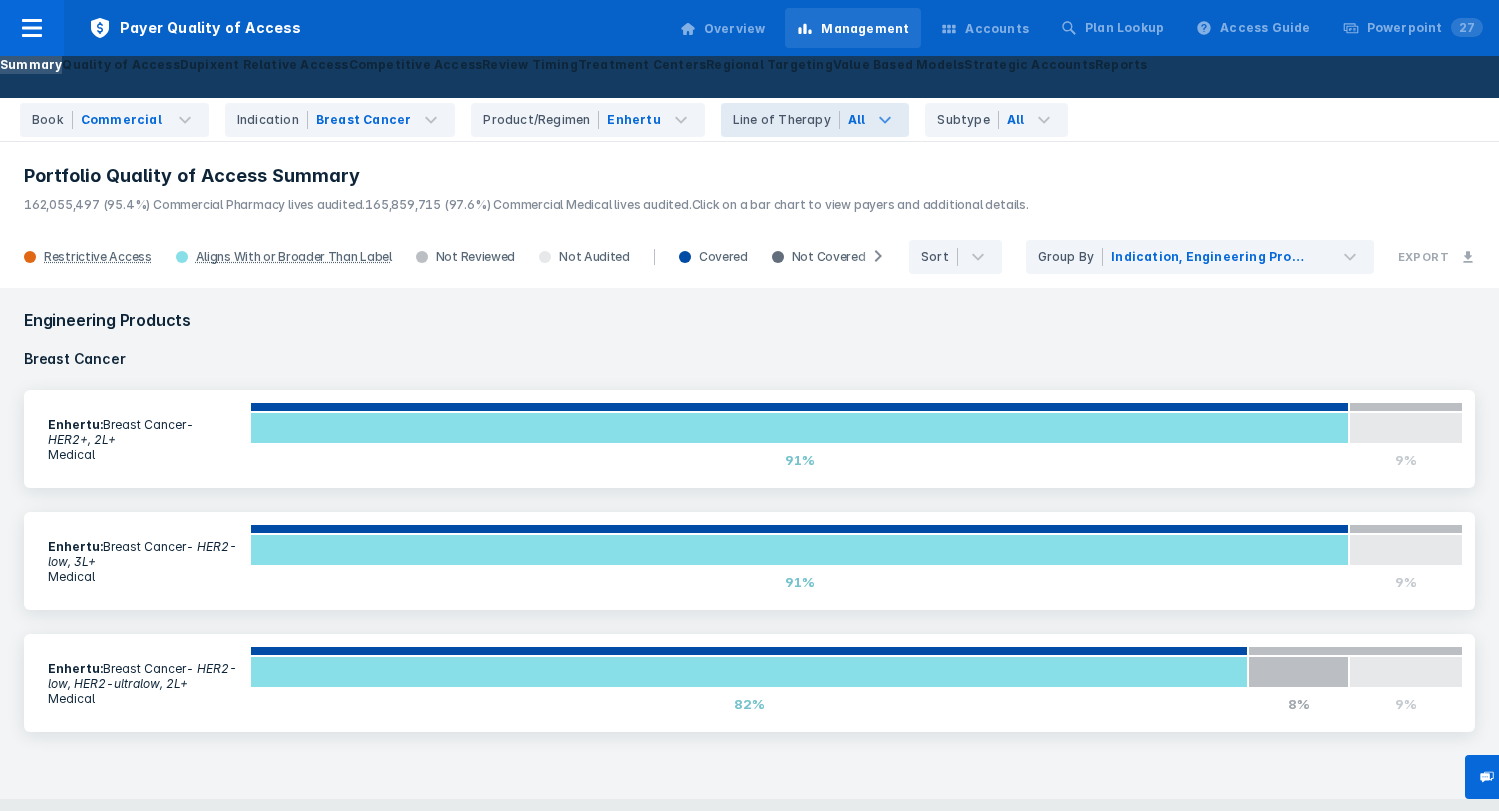 click on "All" at bounding box center [382, 120] 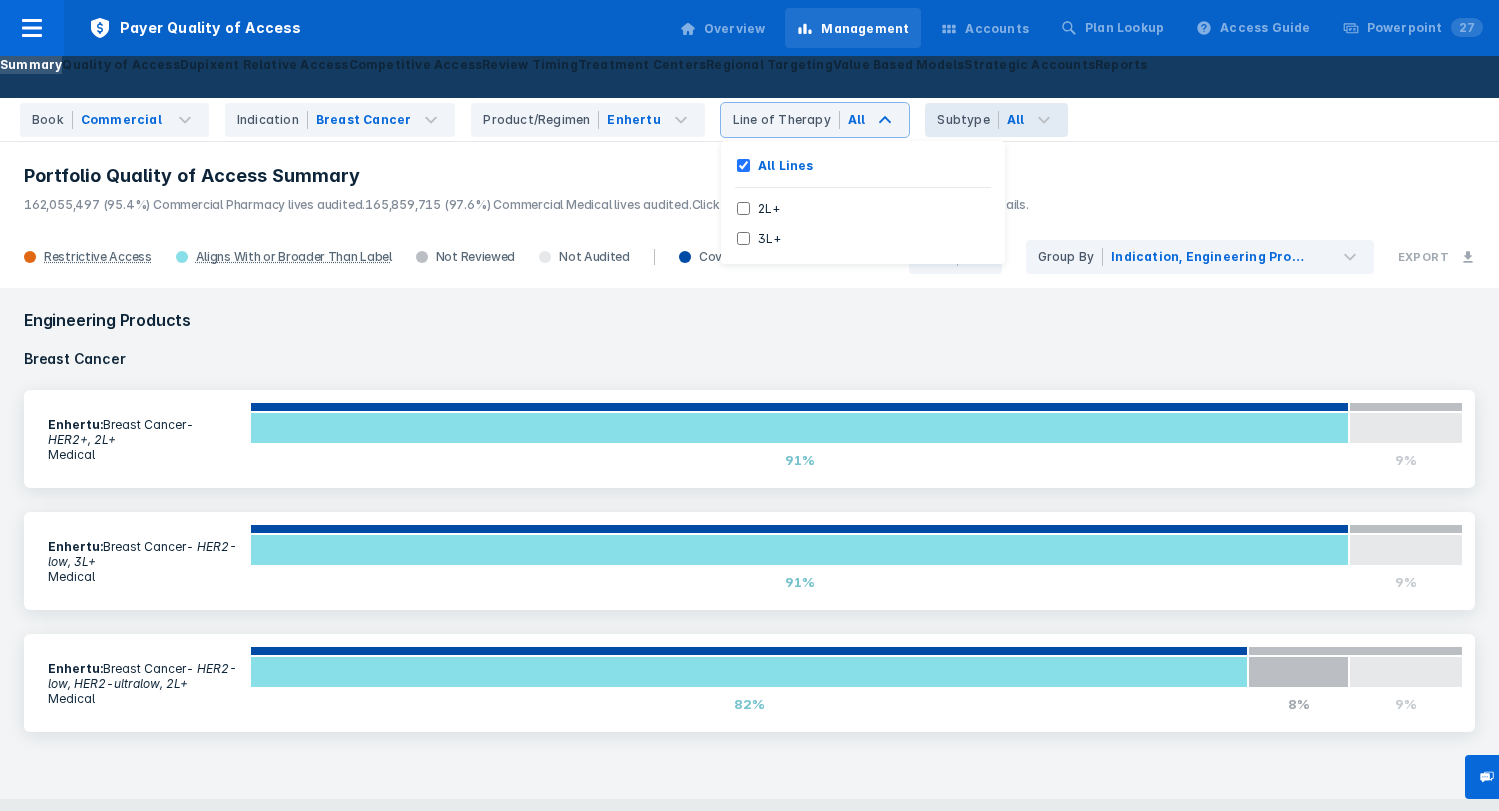 click at bounding box center [431, 120] 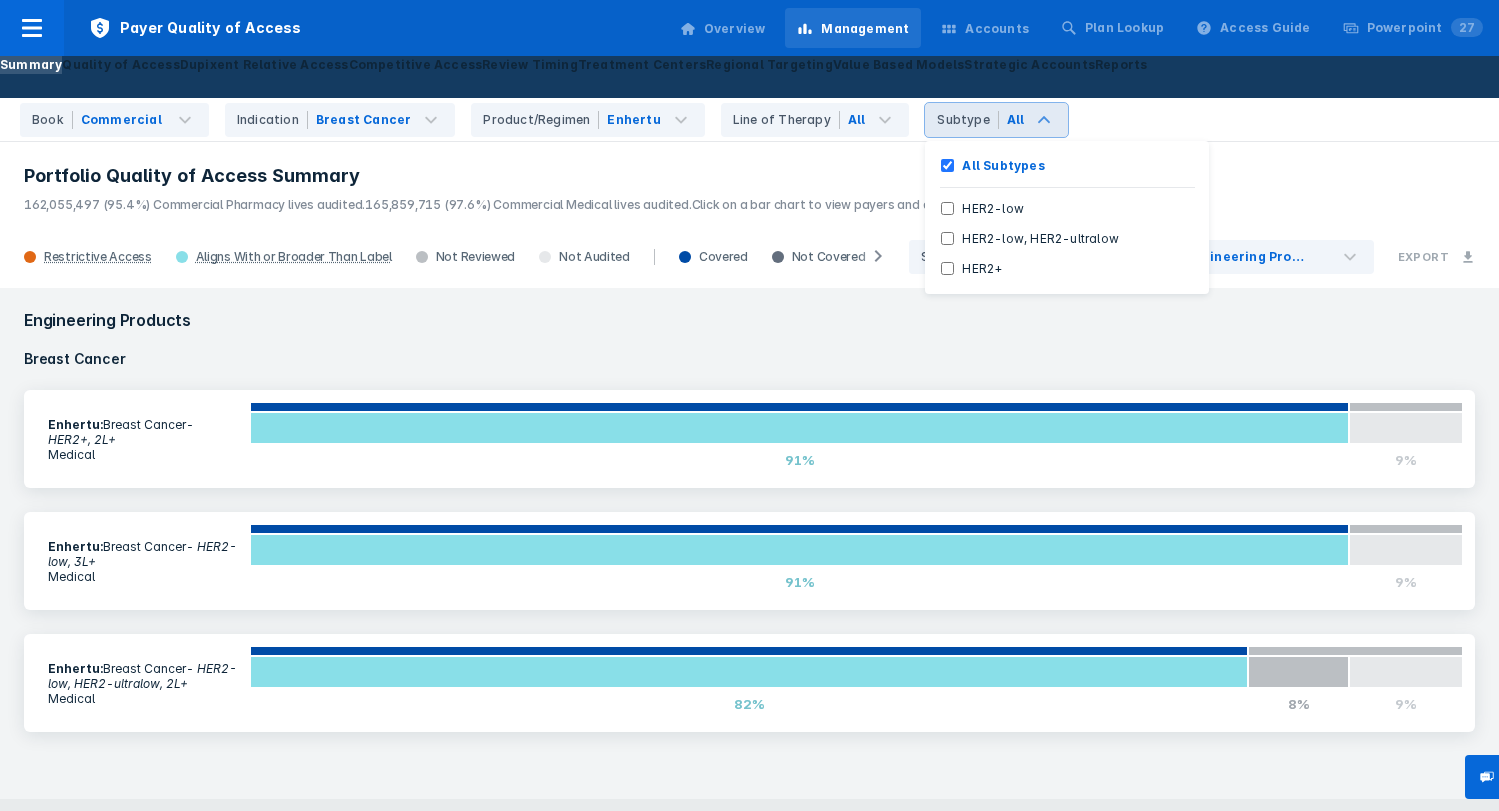 click on "All" at bounding box center [1016, 120] 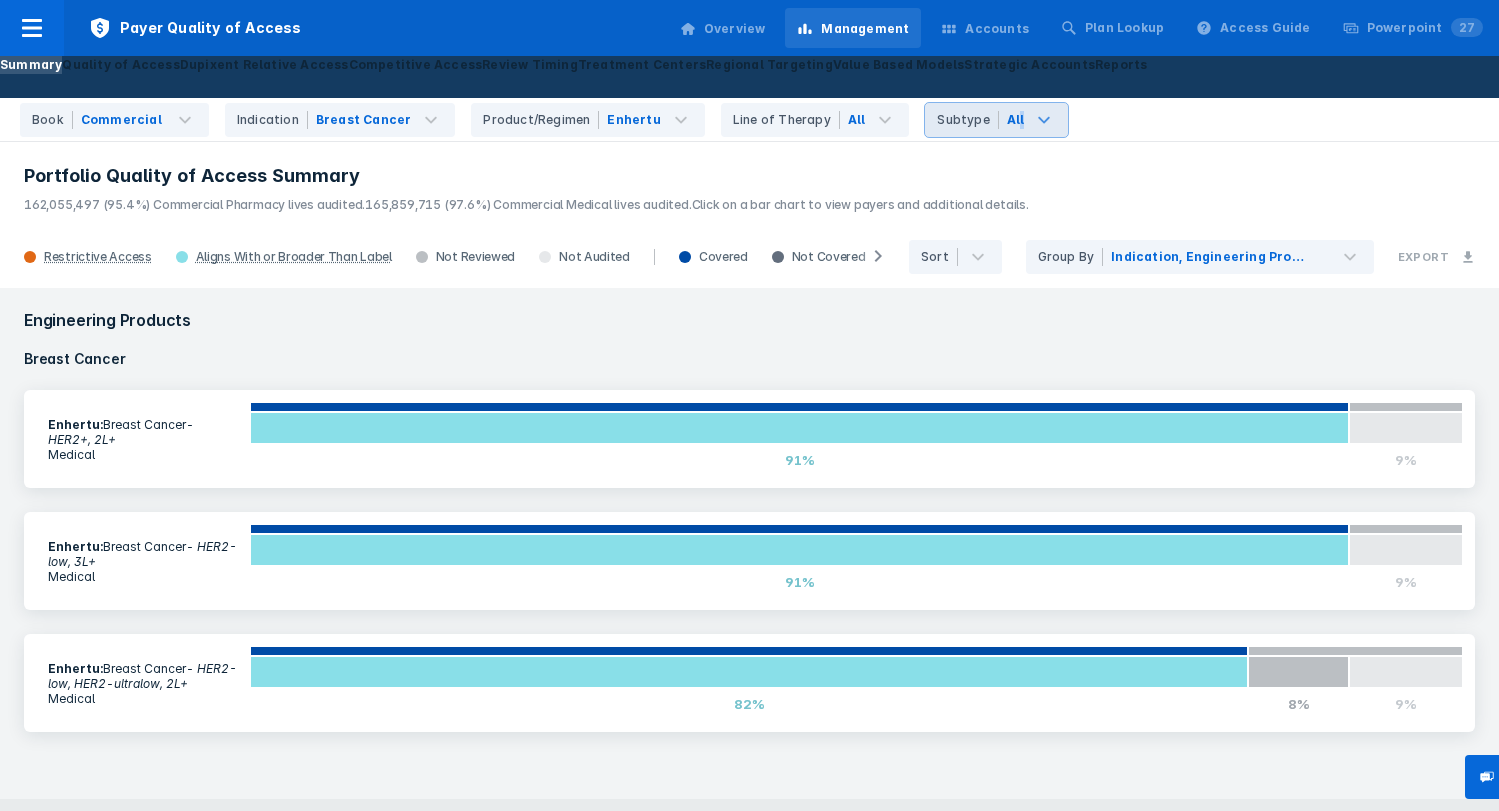 click on "All" at bounding box center (1016, 120) 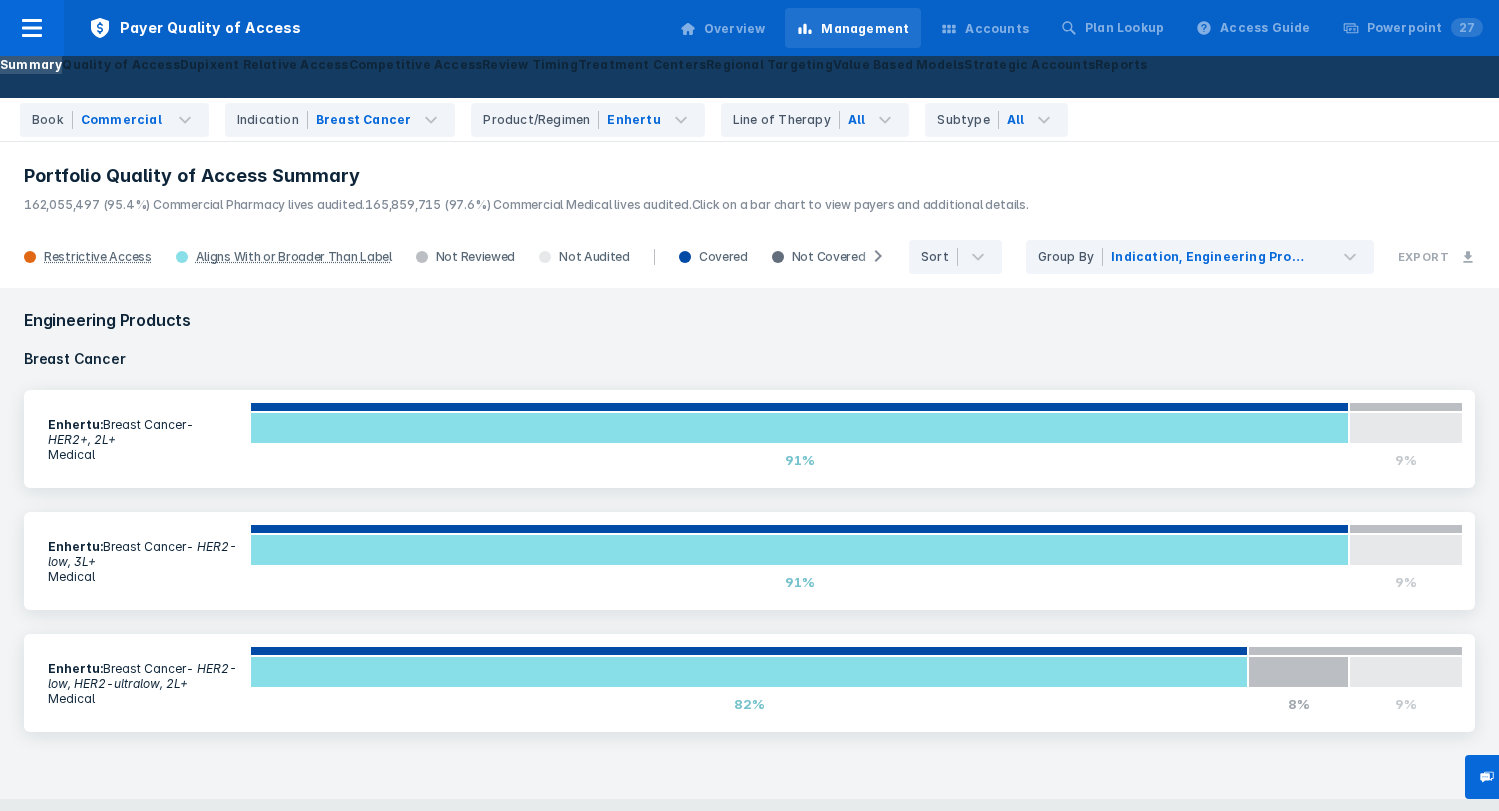 click on "Engineering Products Breast Cancer Enhertu : Breast Cancer - HER2+, 2L+ Medical 0% 91% 0% 9% Enhertu : Breast Cancer - HER2-low, 3L+ Medical 0% 91% 0% 9% Enhertu : Breast Cancer - HER2-low, HER2-ultralow, 2L+ Medical 0% 82% 8% 9%" at bounding box center [749, 543] 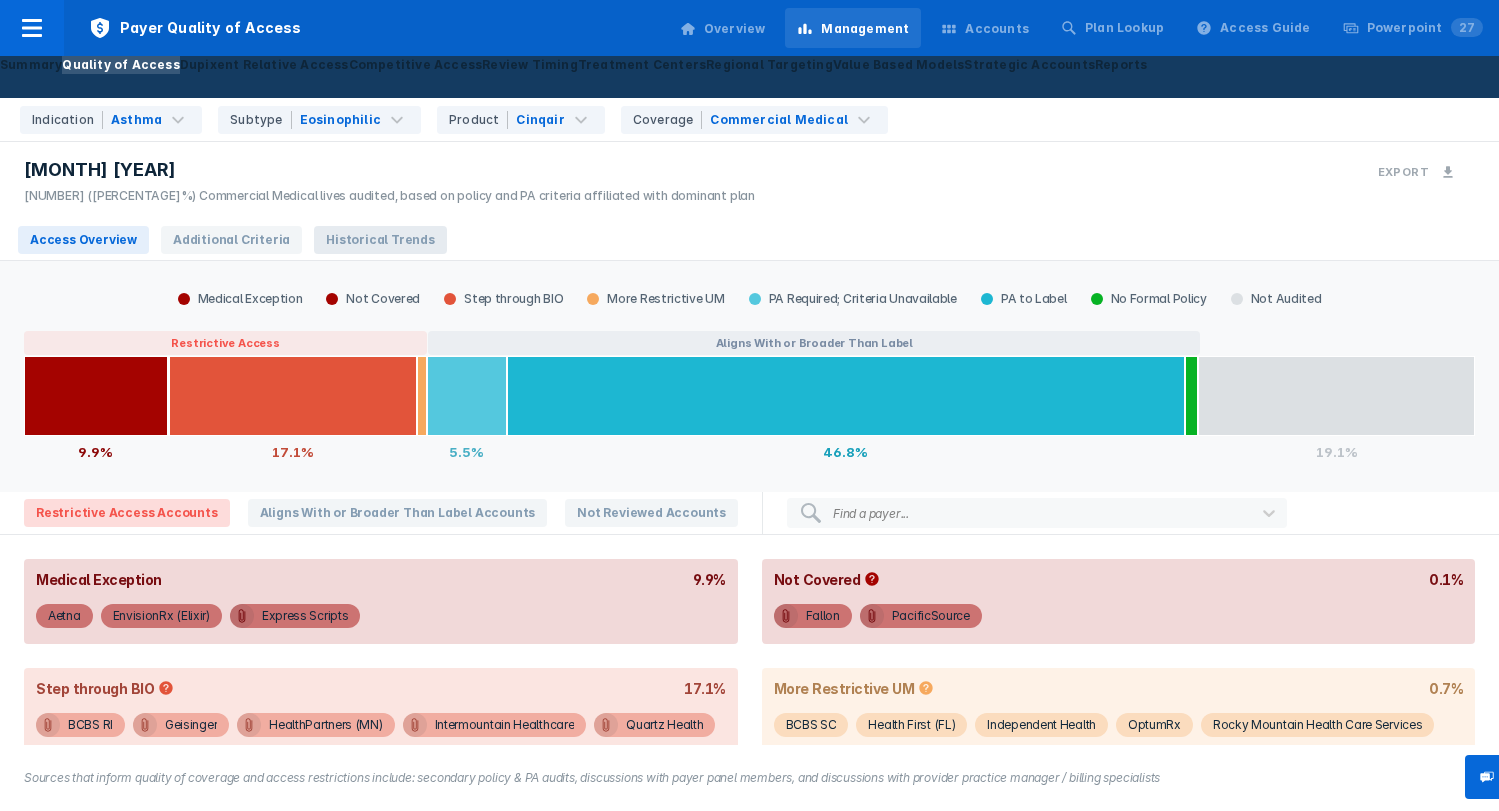 click on "Historical Trends" at bounding box center [380, 240] 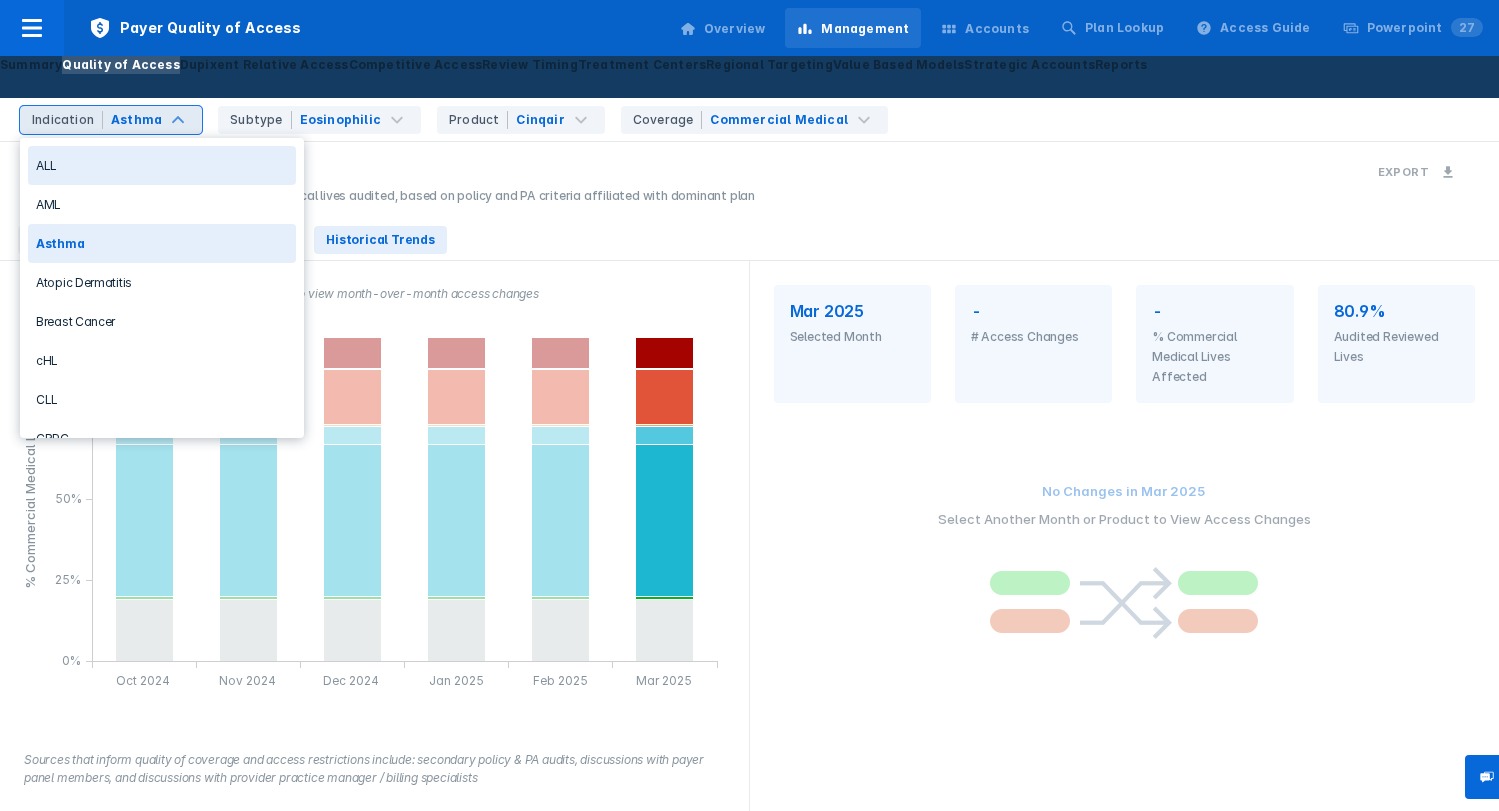click on "Asthma" at bounding box center (137, 120) 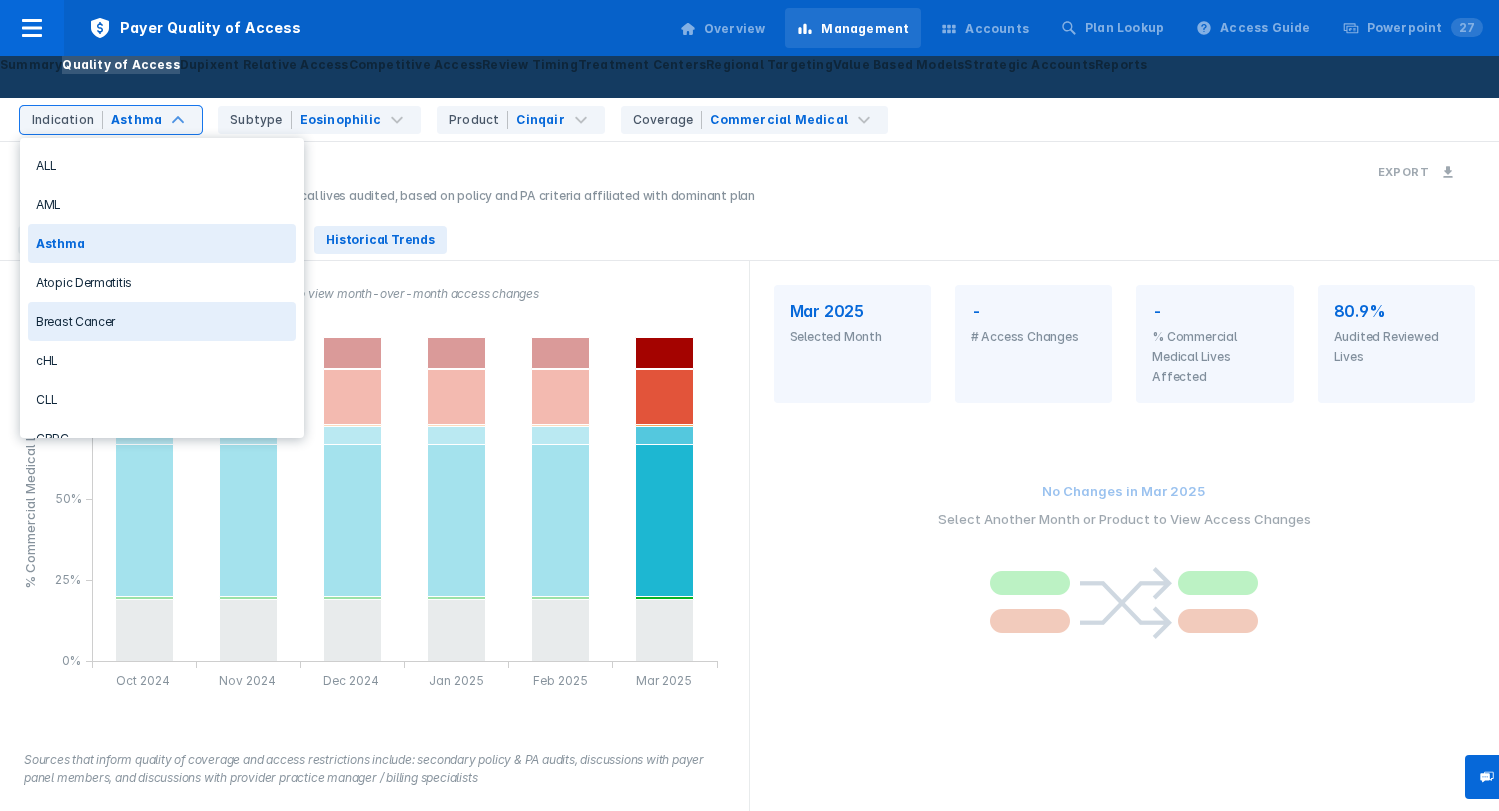 click on "Breast Cancer" at bounding box center [162, 321] 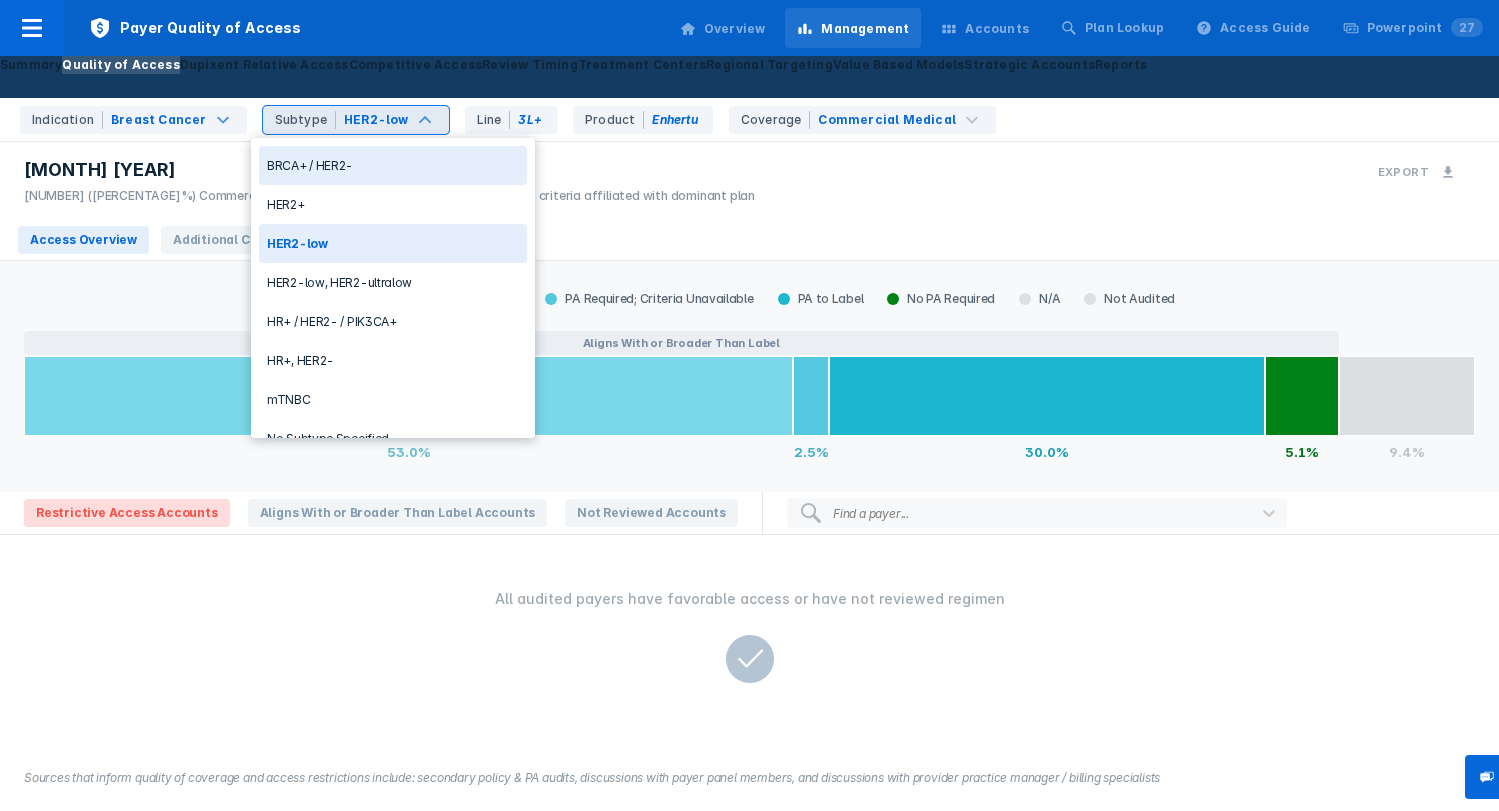 click on "HER2-low" at bounding box center [376, 120] 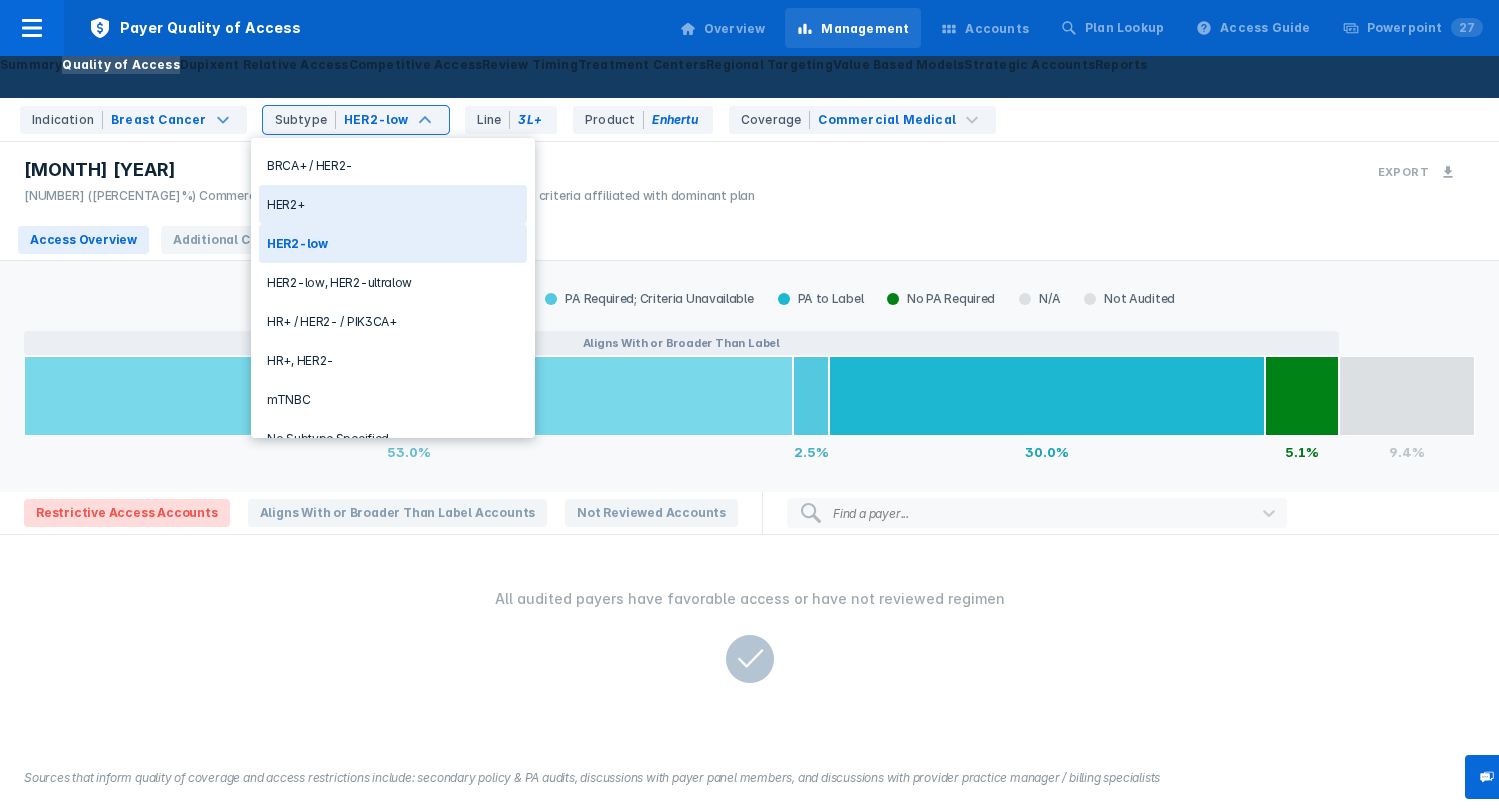 click on "HER2+" at bounding box center (393, 204) 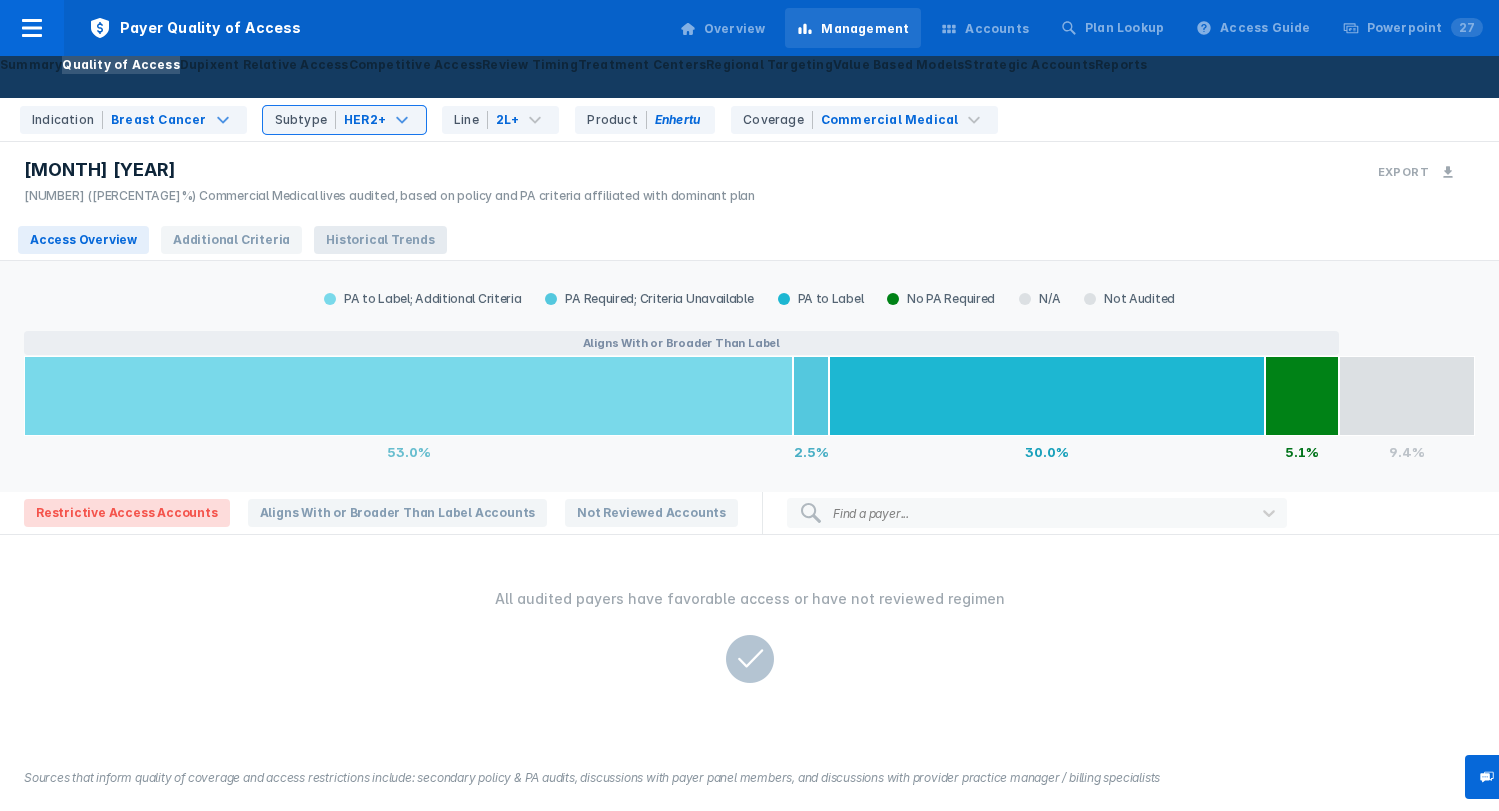 click on "Historical Trends" at bounding box center [380, 240] 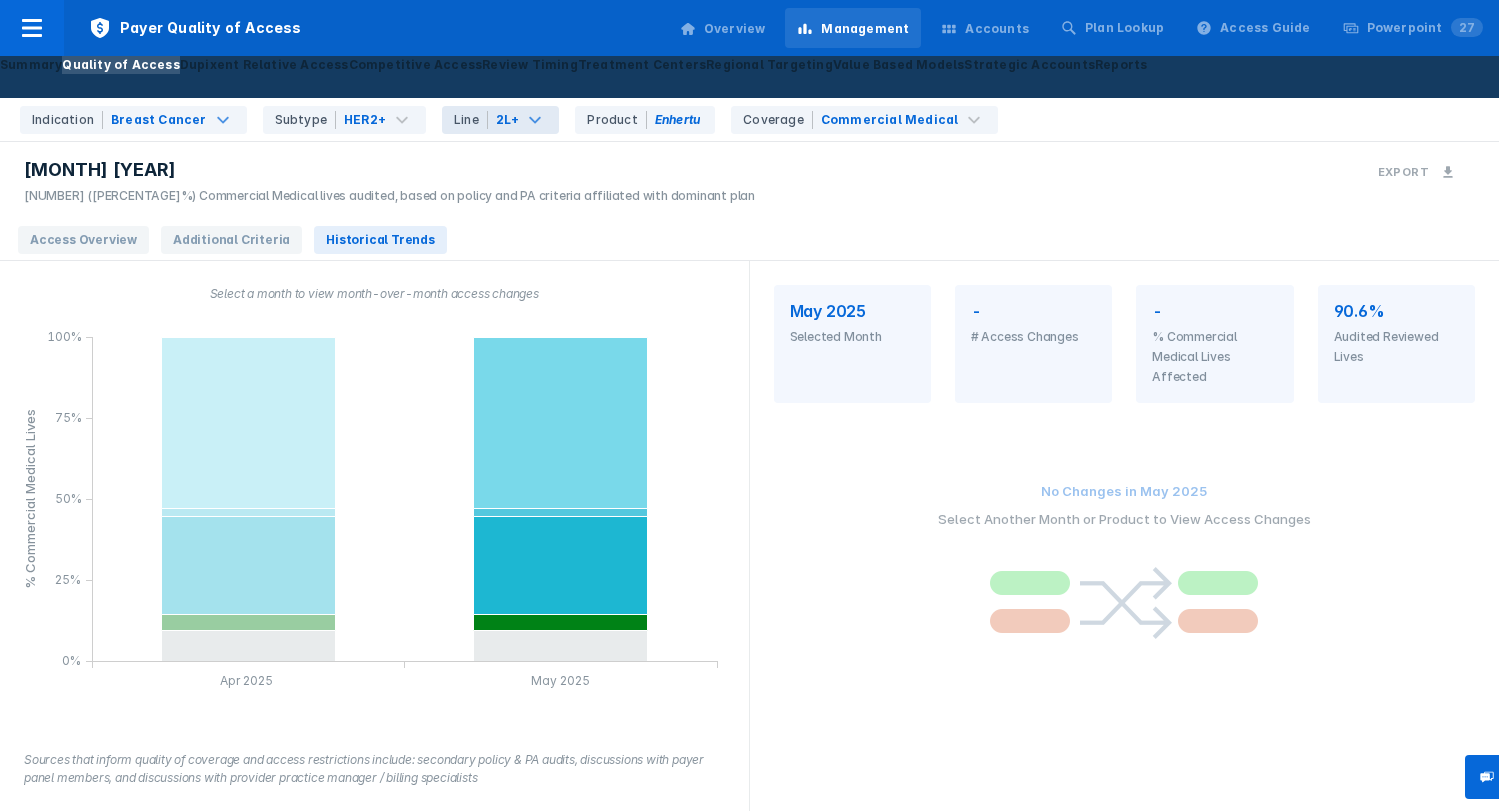 click on "2L+" at bounding box center [159, 120] 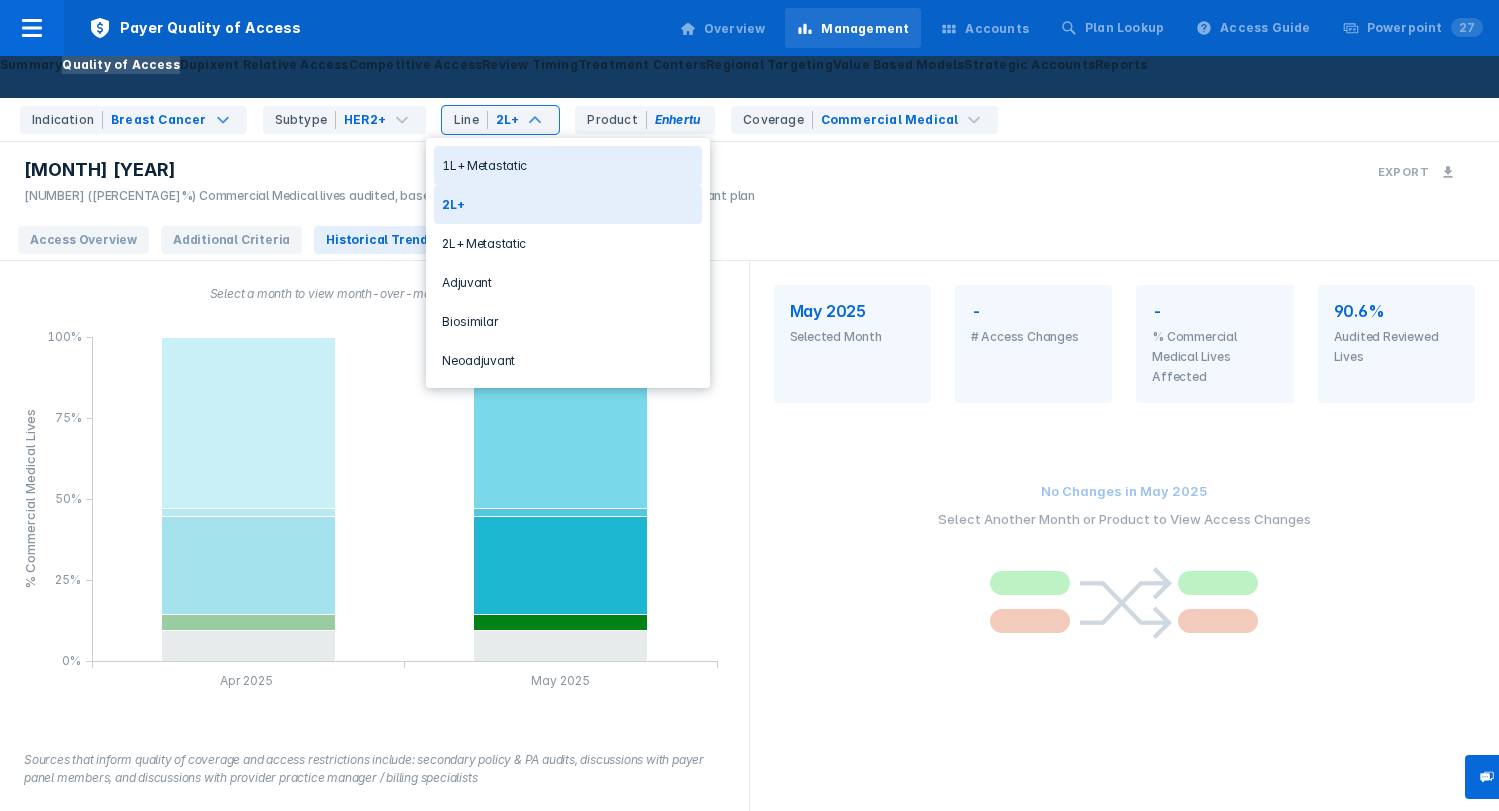 click on "1L+ Metastatic" at bounding box center [568, 165] 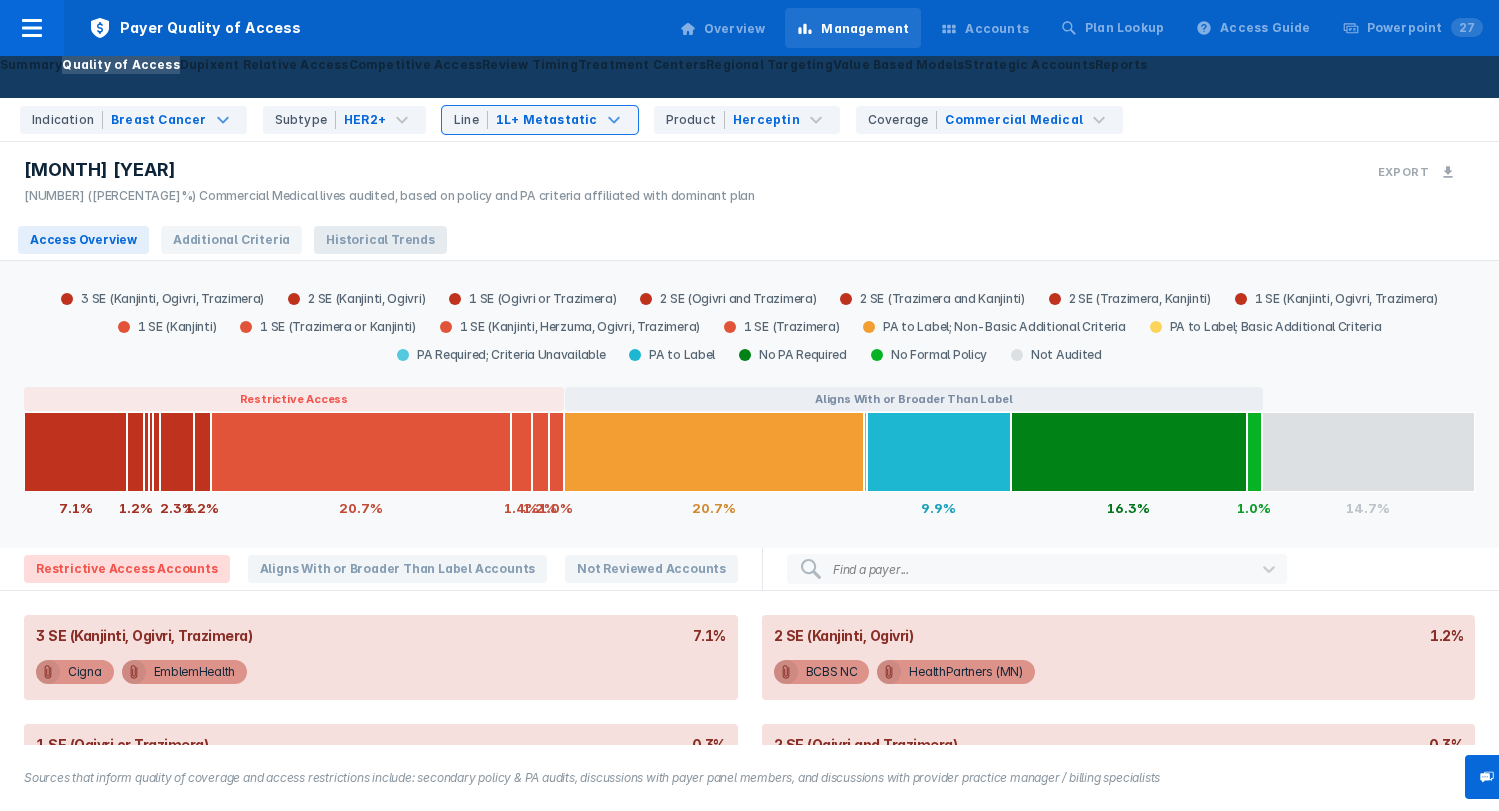 click on "Historical Trends" at bounding box center (380, 240) 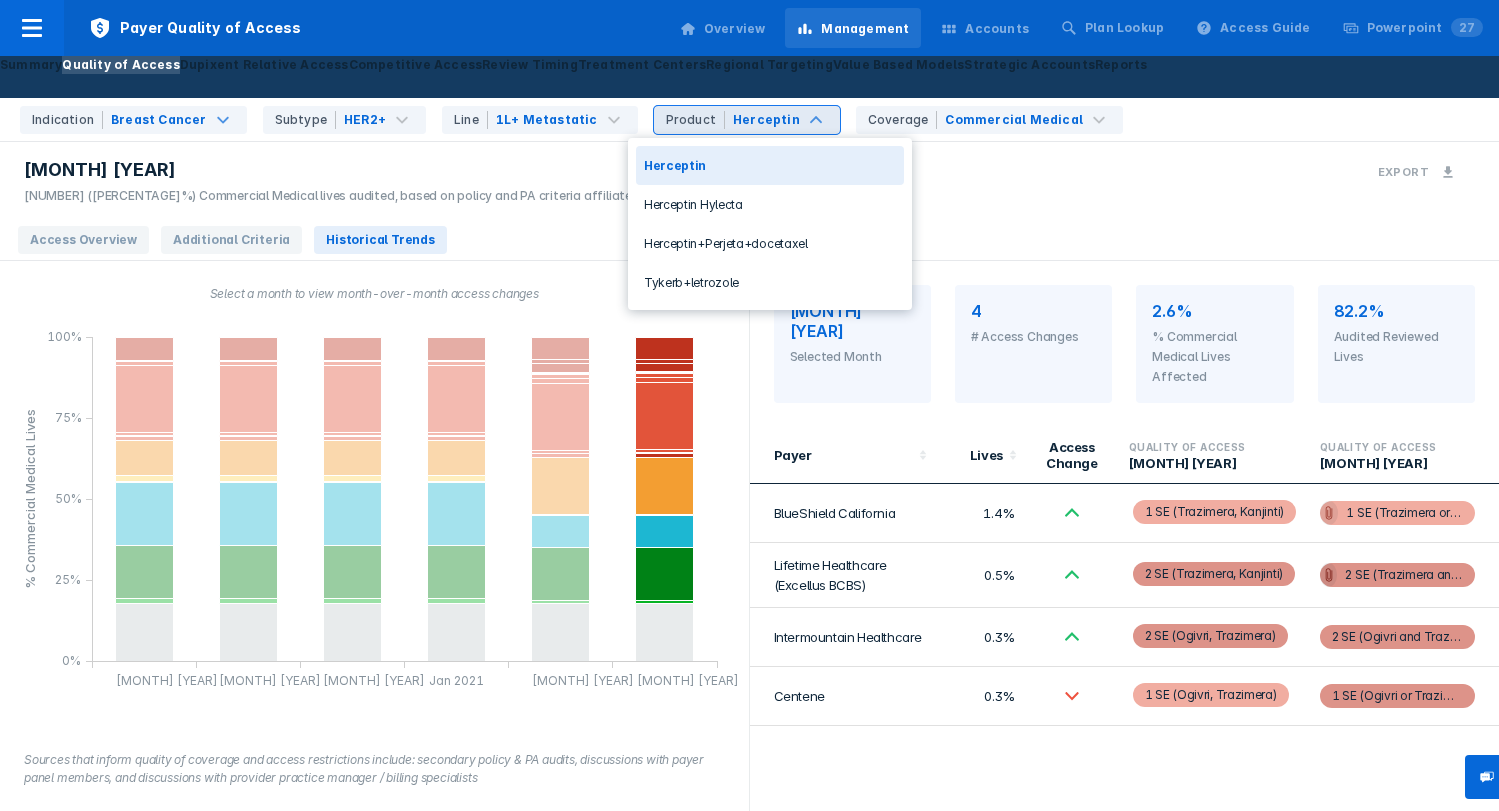 click on "Herceptin" at bounding box center (766, 120) 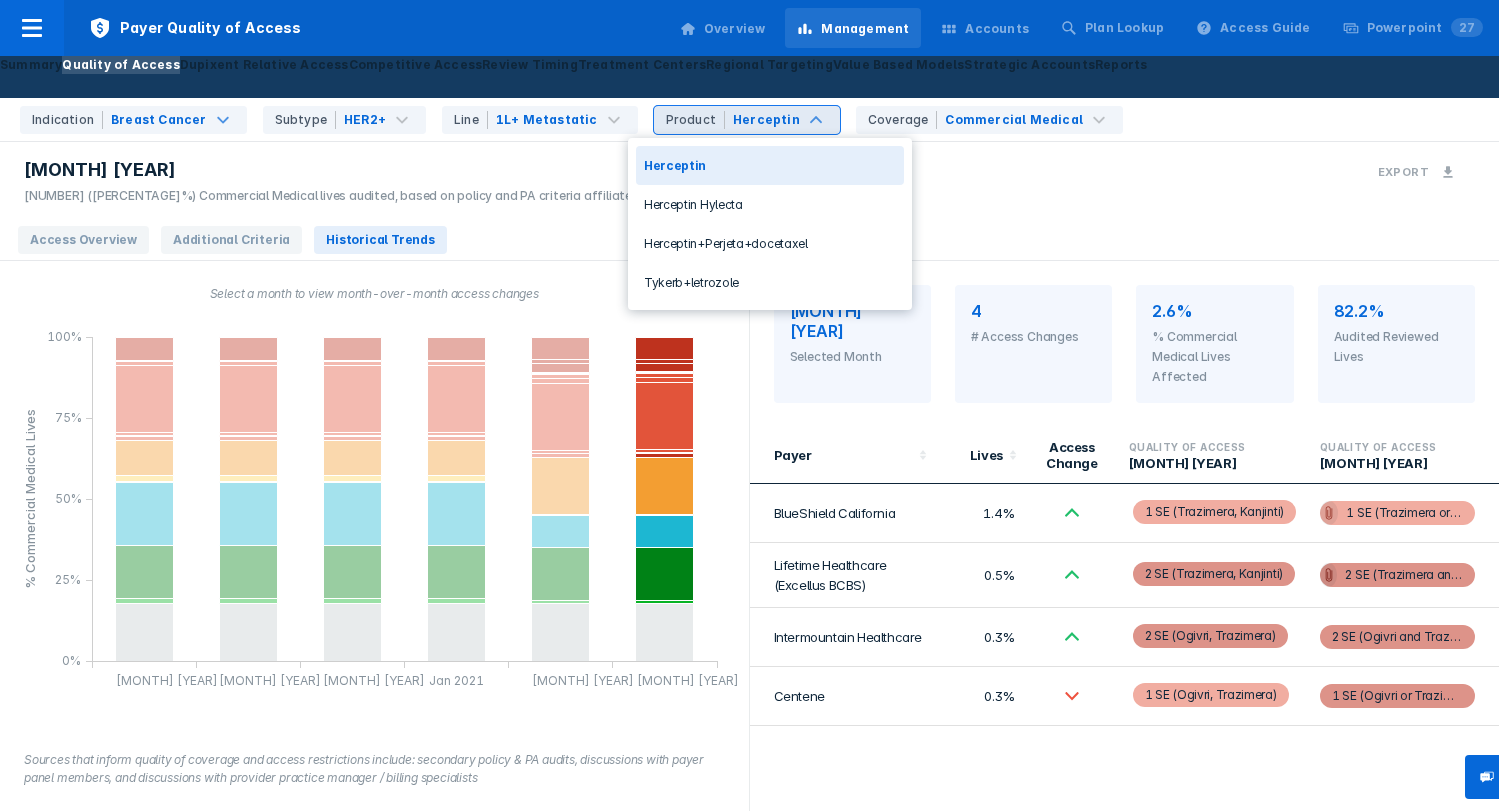 click on "Herceptin" at bounding box center (766, 120) 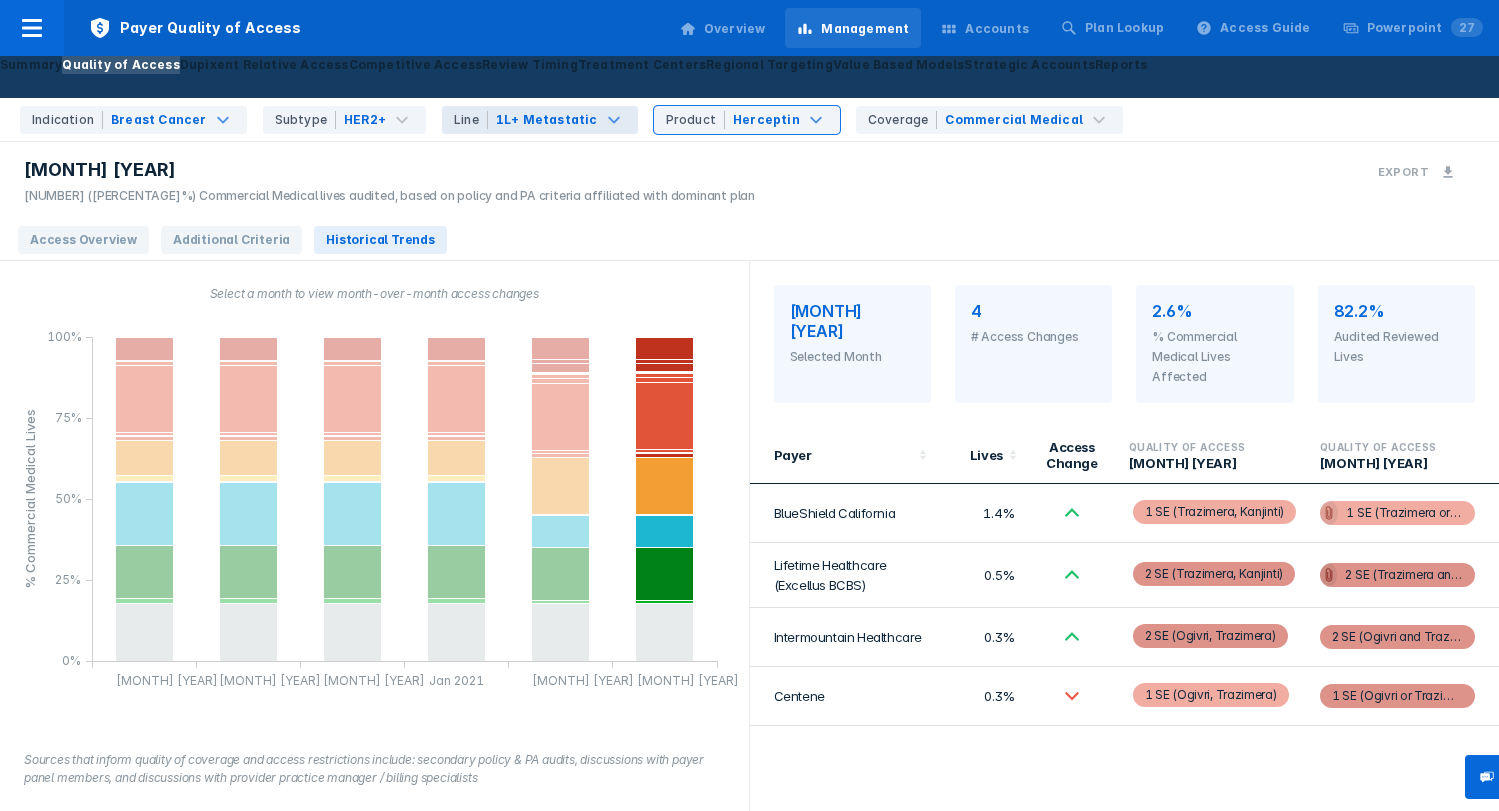 click on "Line 1L+ Metastatic" at bounding box center (133, 120) 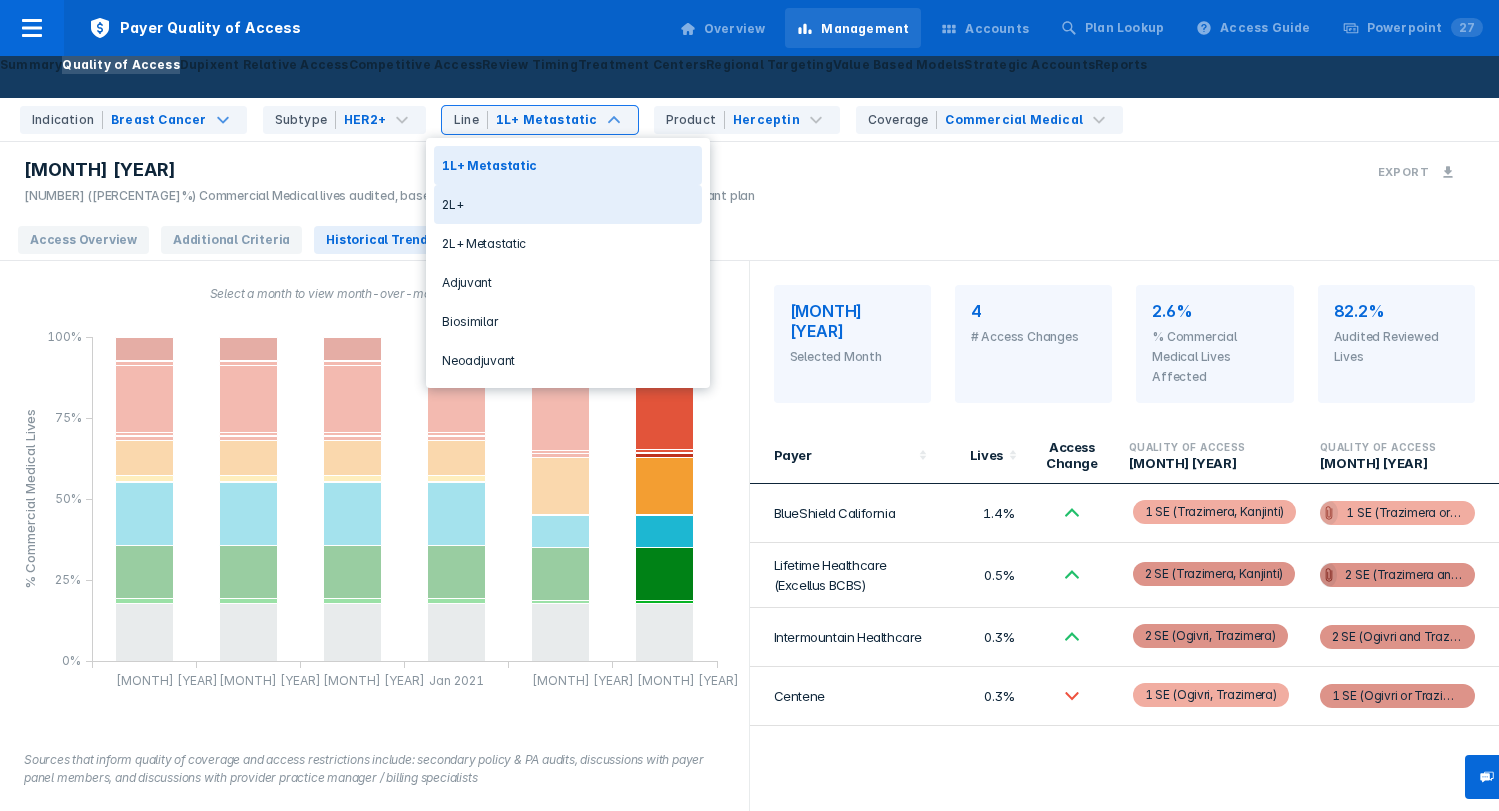 click on "2L+" at bounding box center [568, 204] 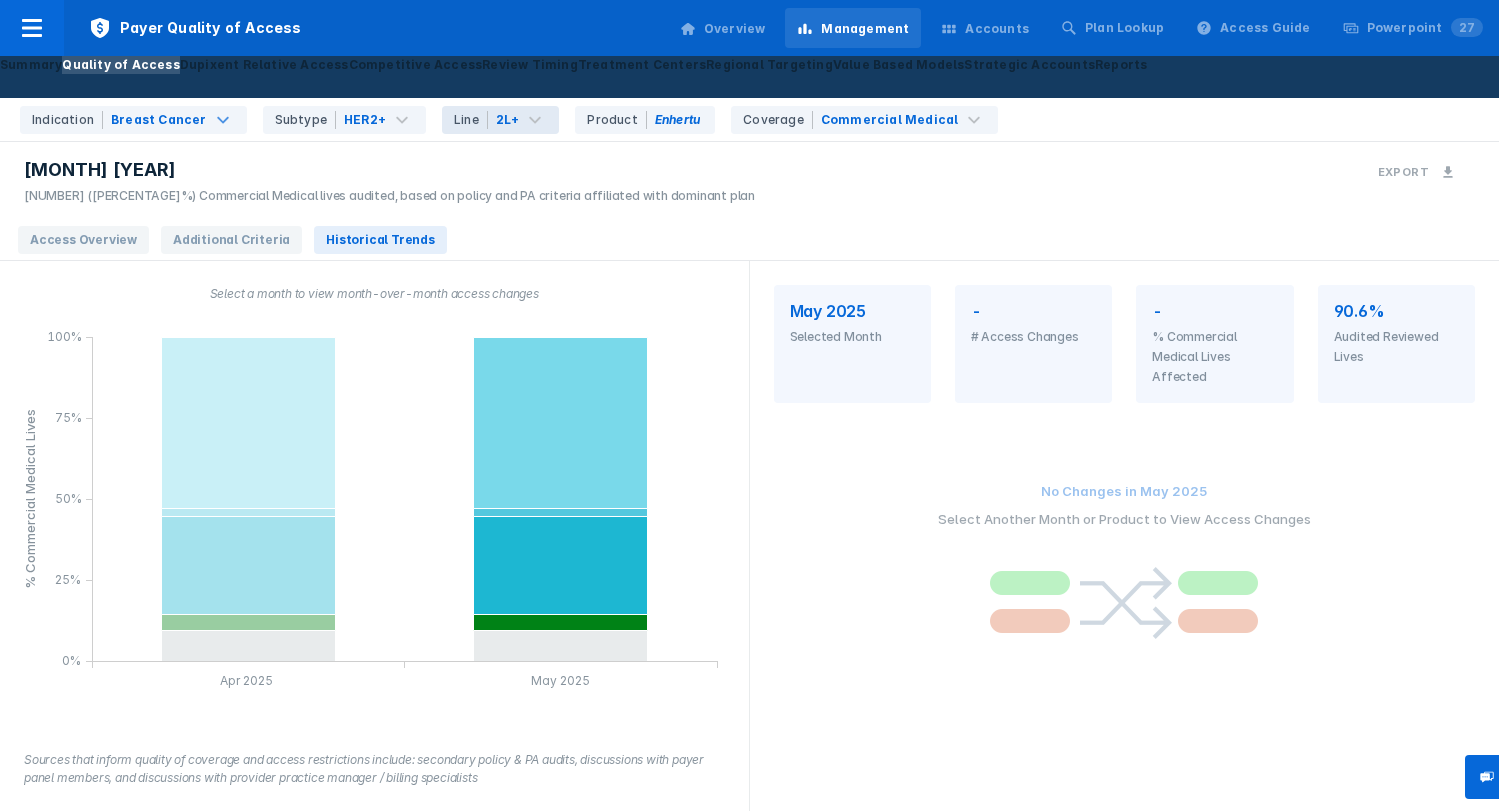 click on "Summary" at bounding box center (31, 65) 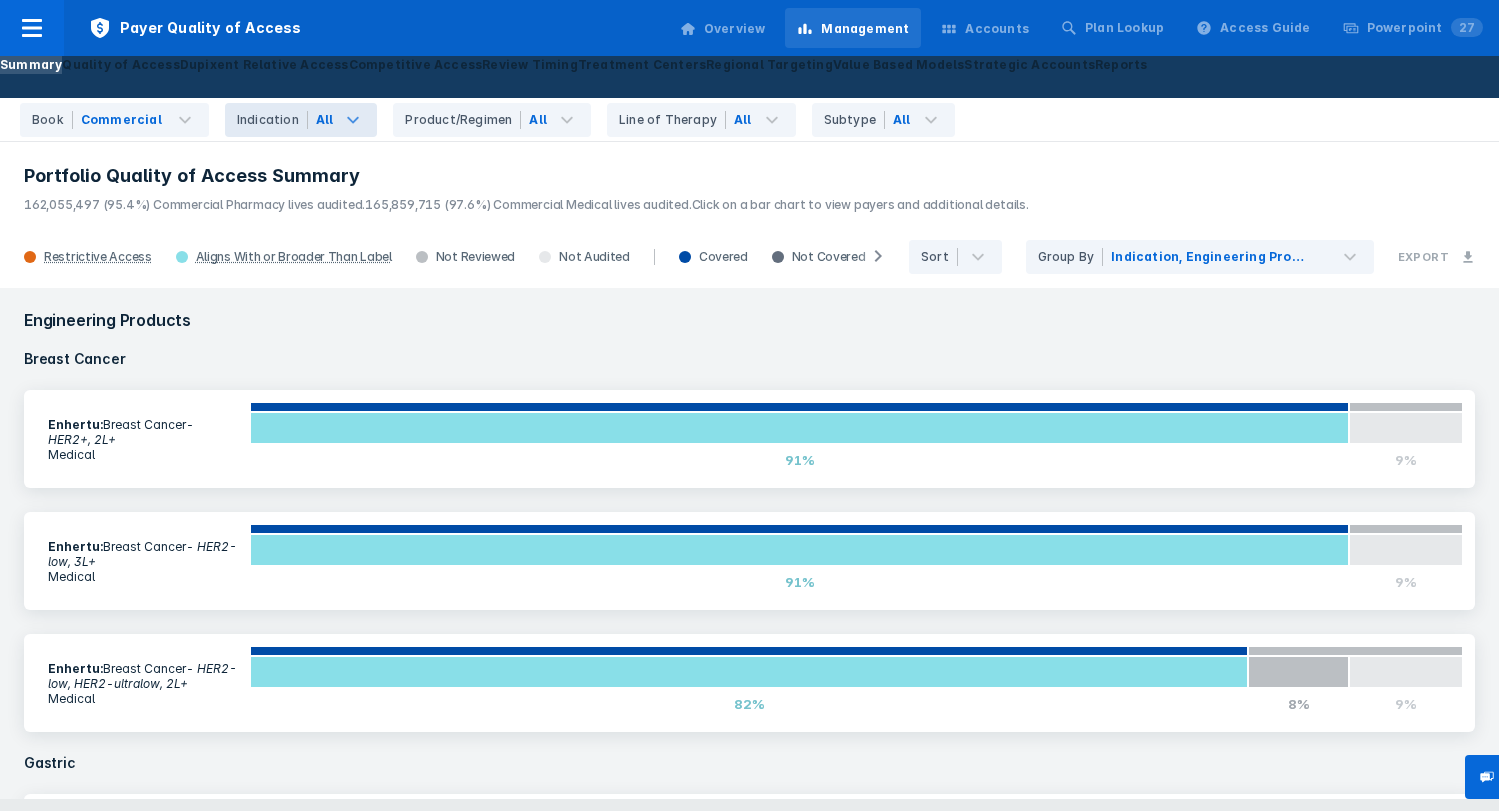 click at bounding box center (354, 119) 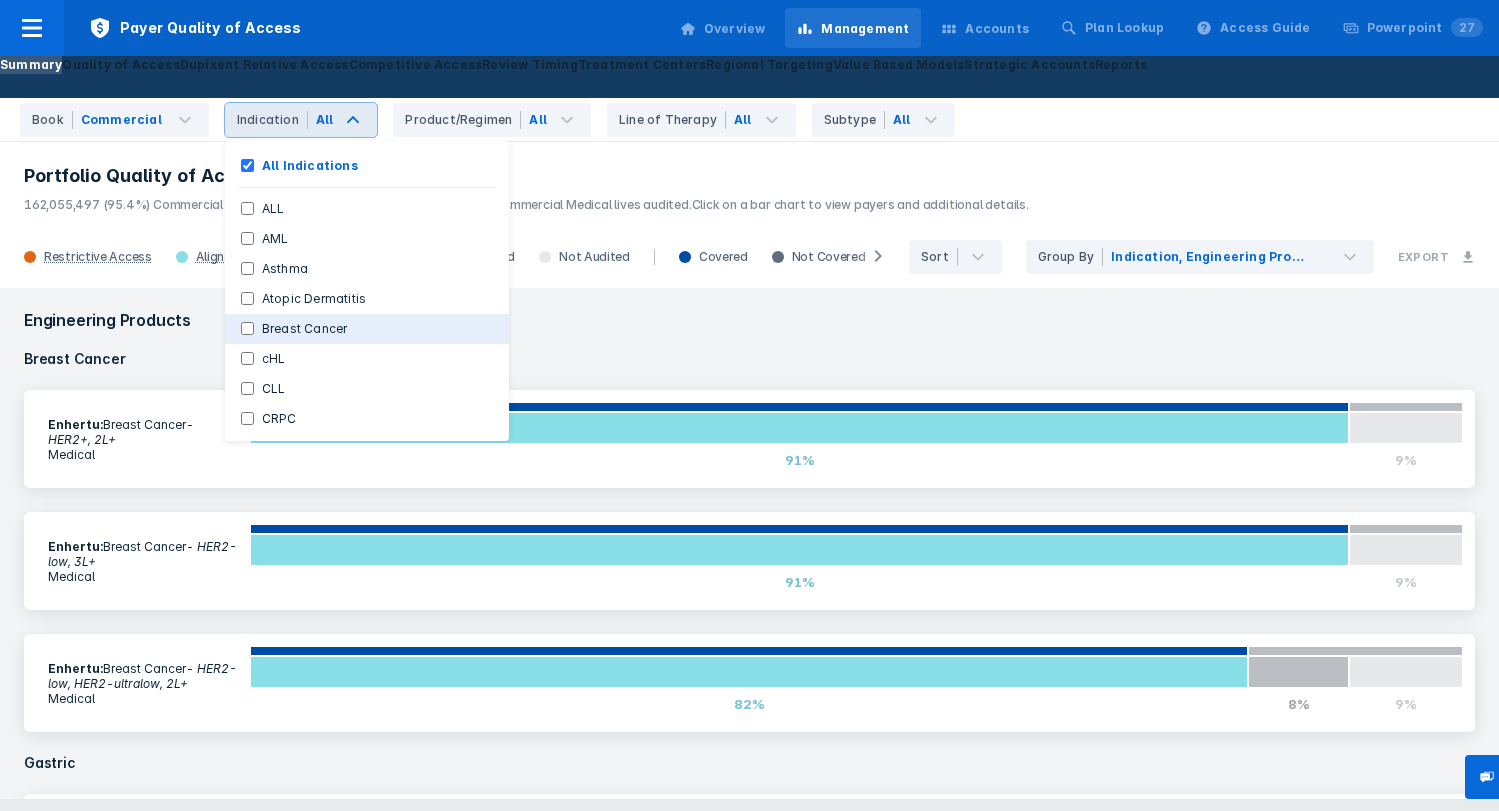 click on "Breast Cancer" at bounding box center (305, 329) 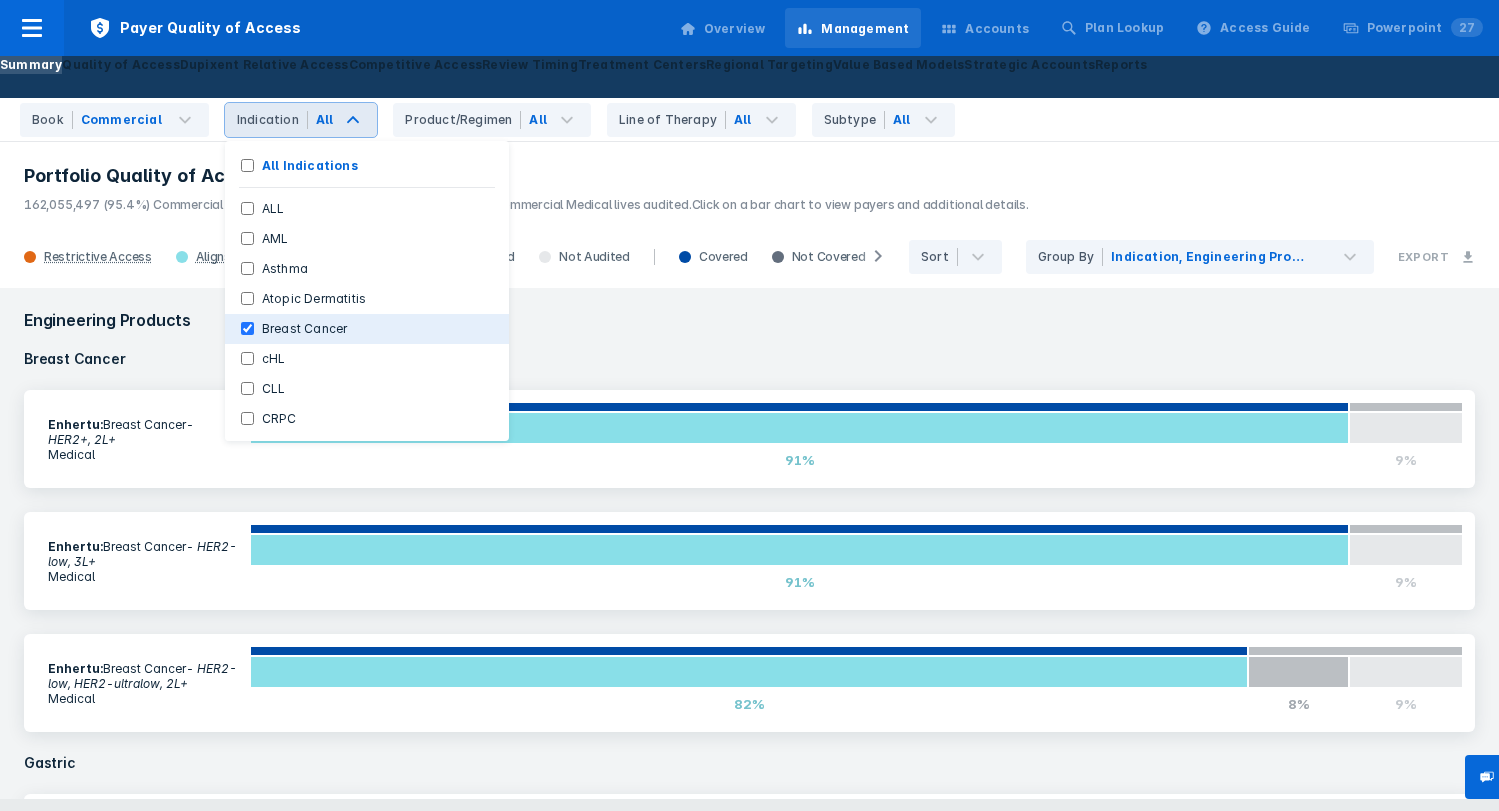 checkbox on "true" 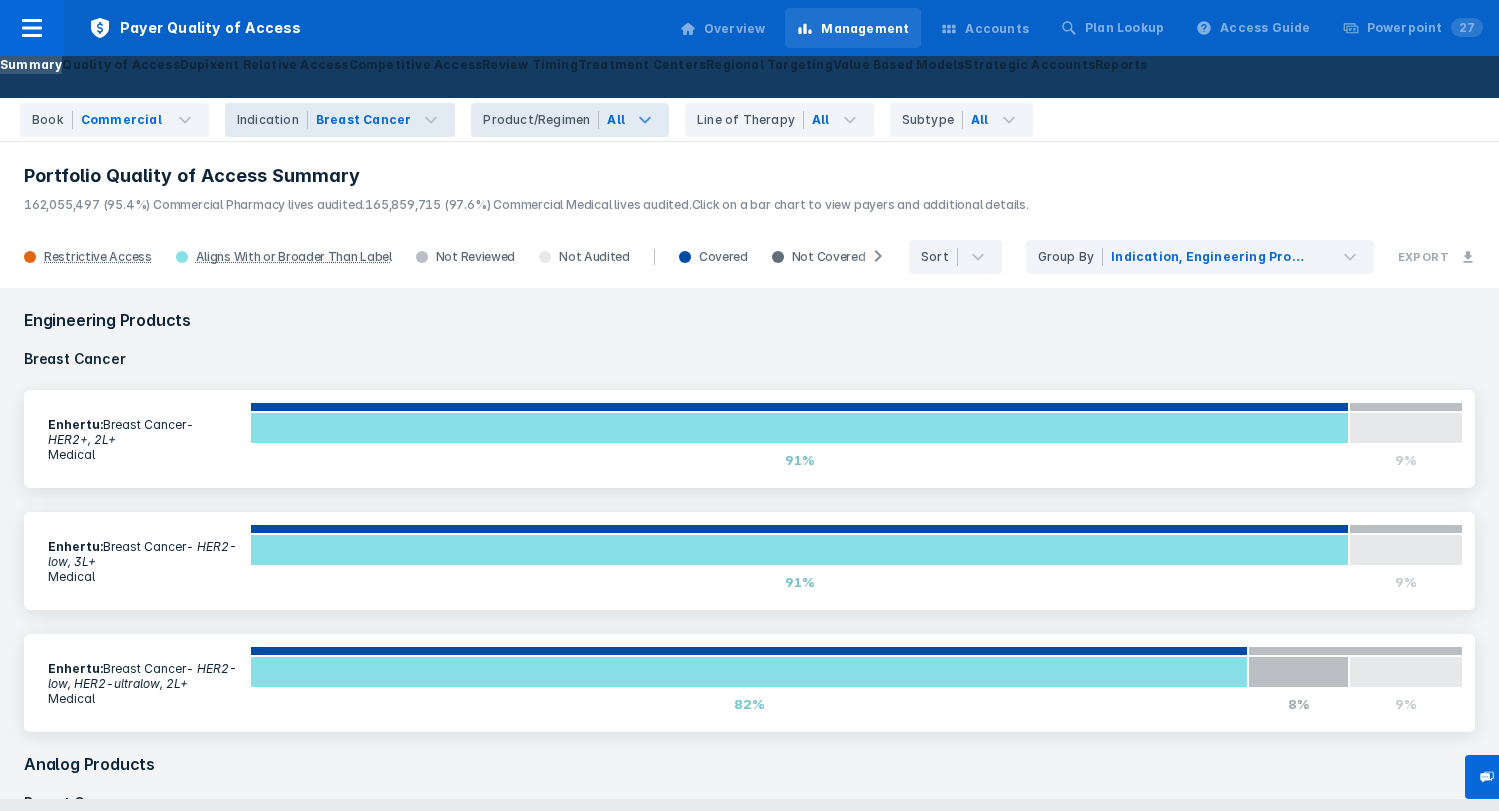 click on "Product/Regimen" at bounding box center [272, 120] 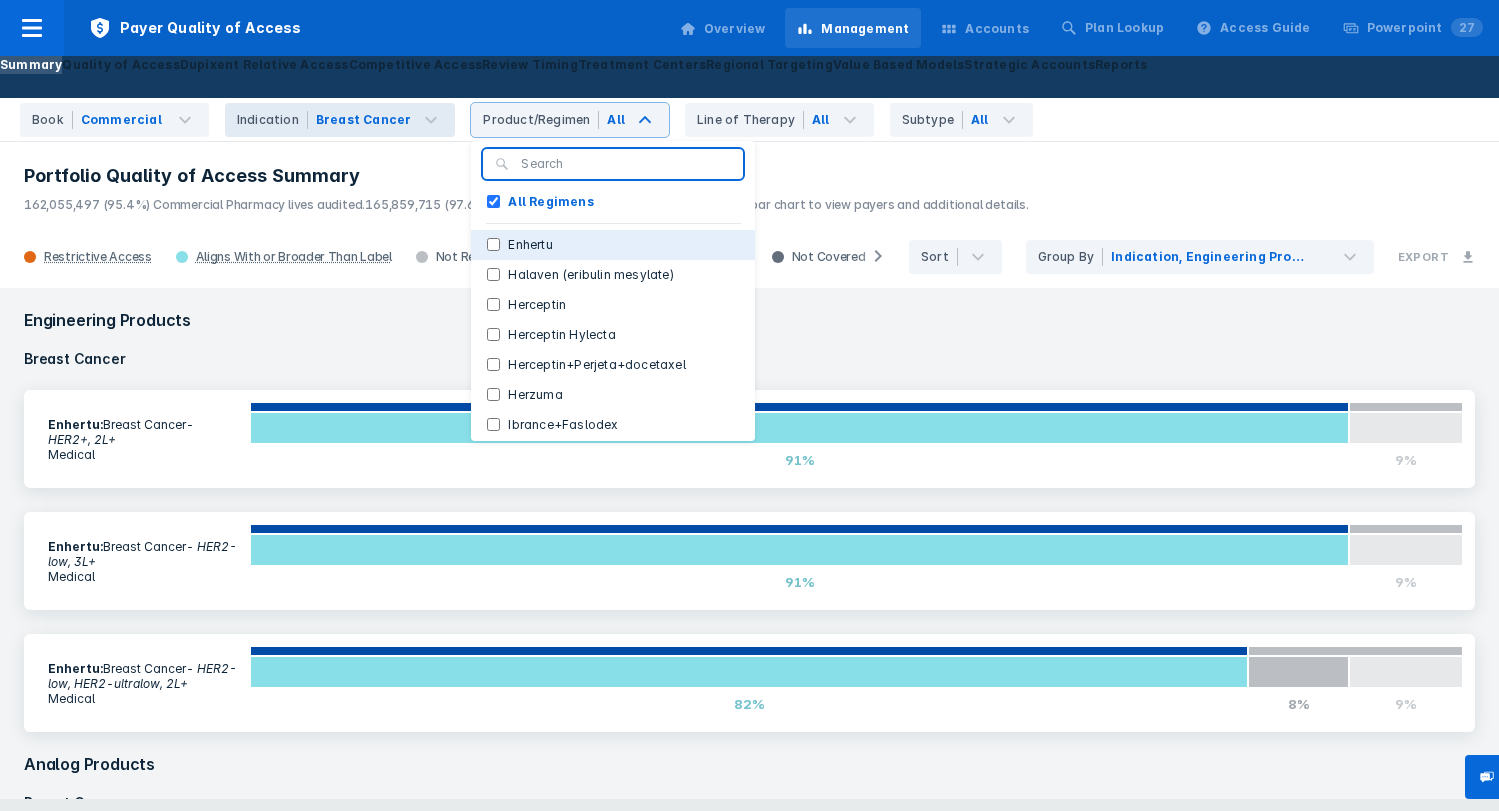 click on "Enhertu" at bounding box center (530, 245) 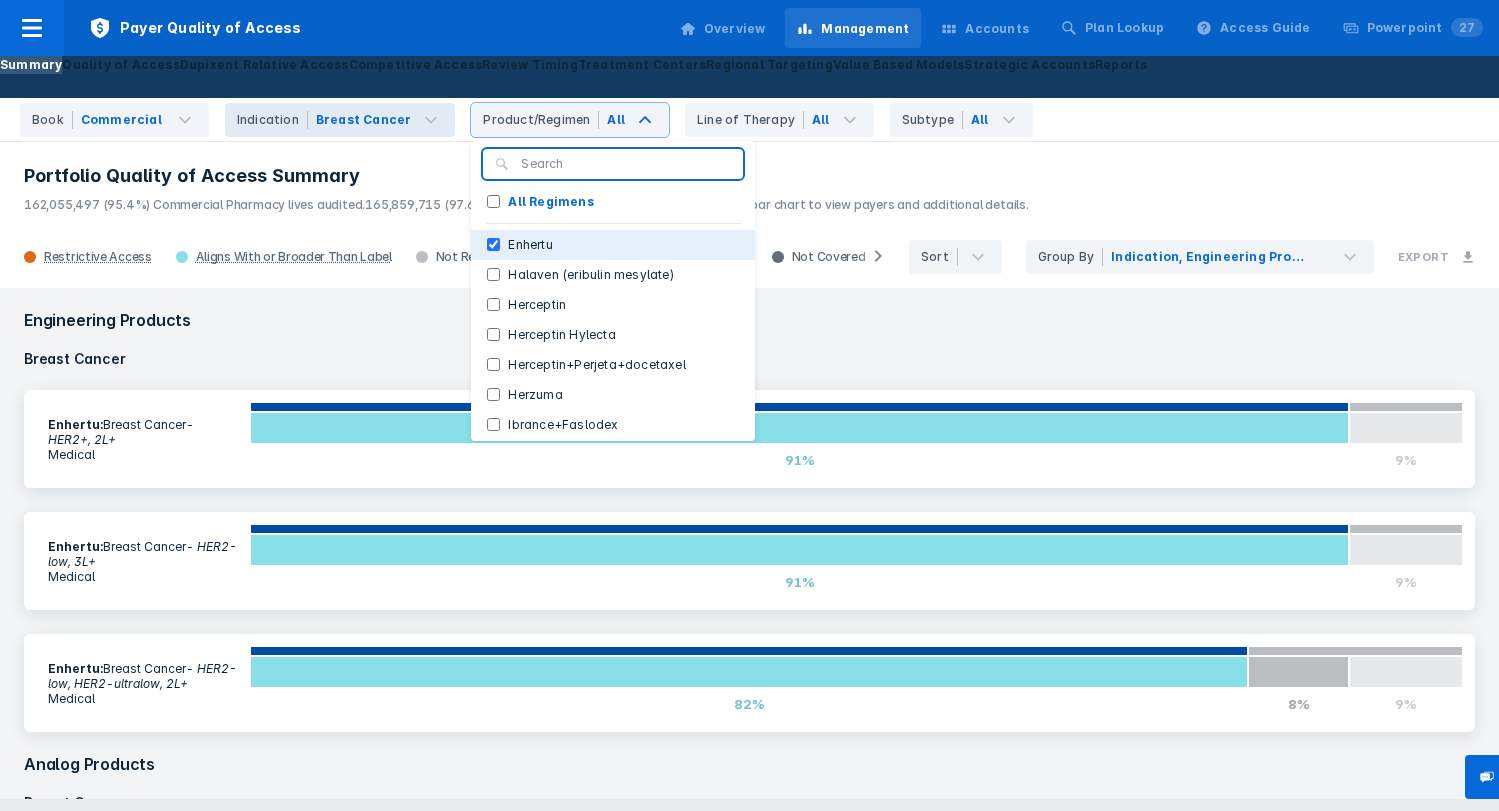 checkbox on "true" 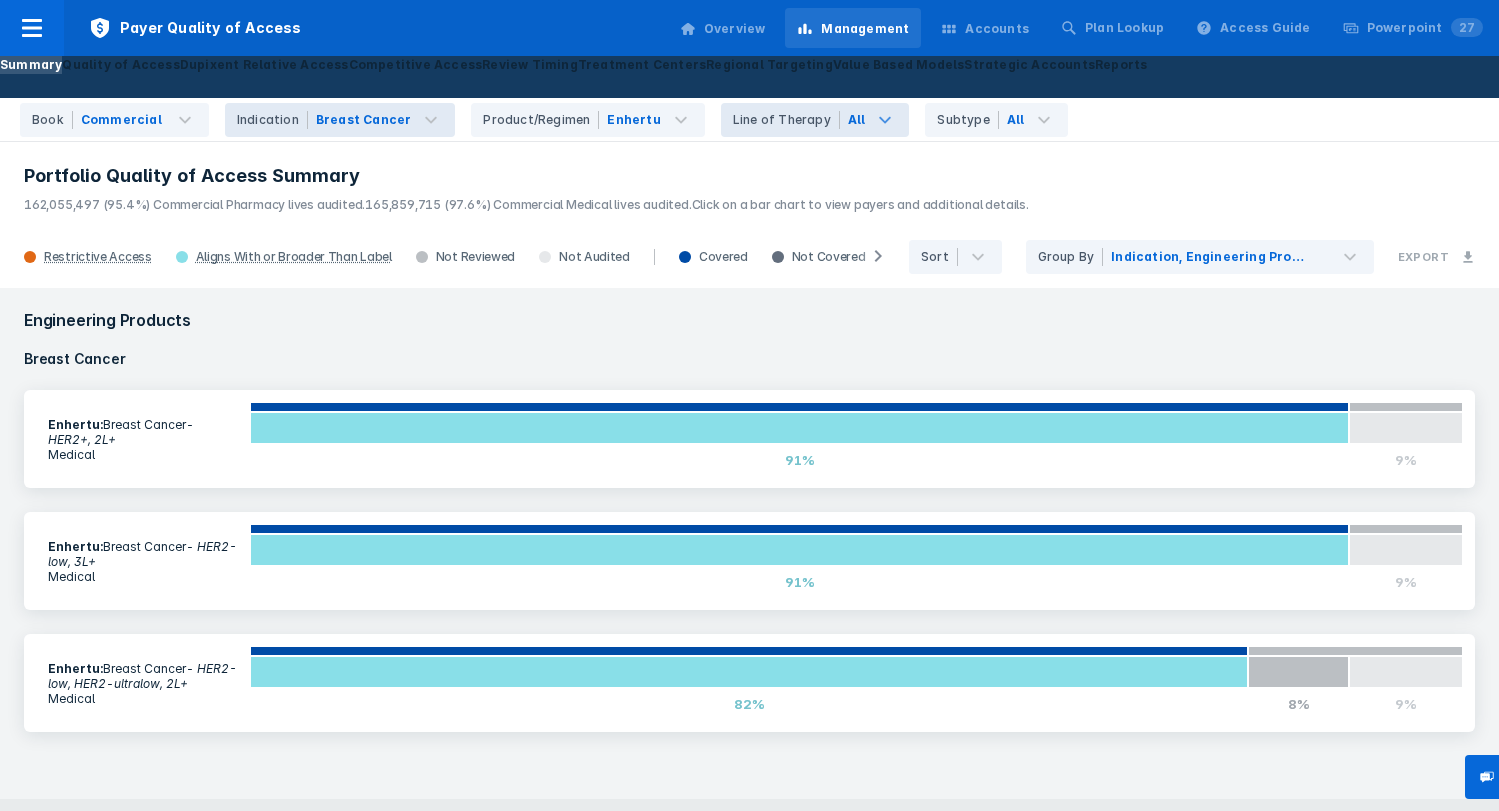 click on "All" at bounding box center [382, 120] 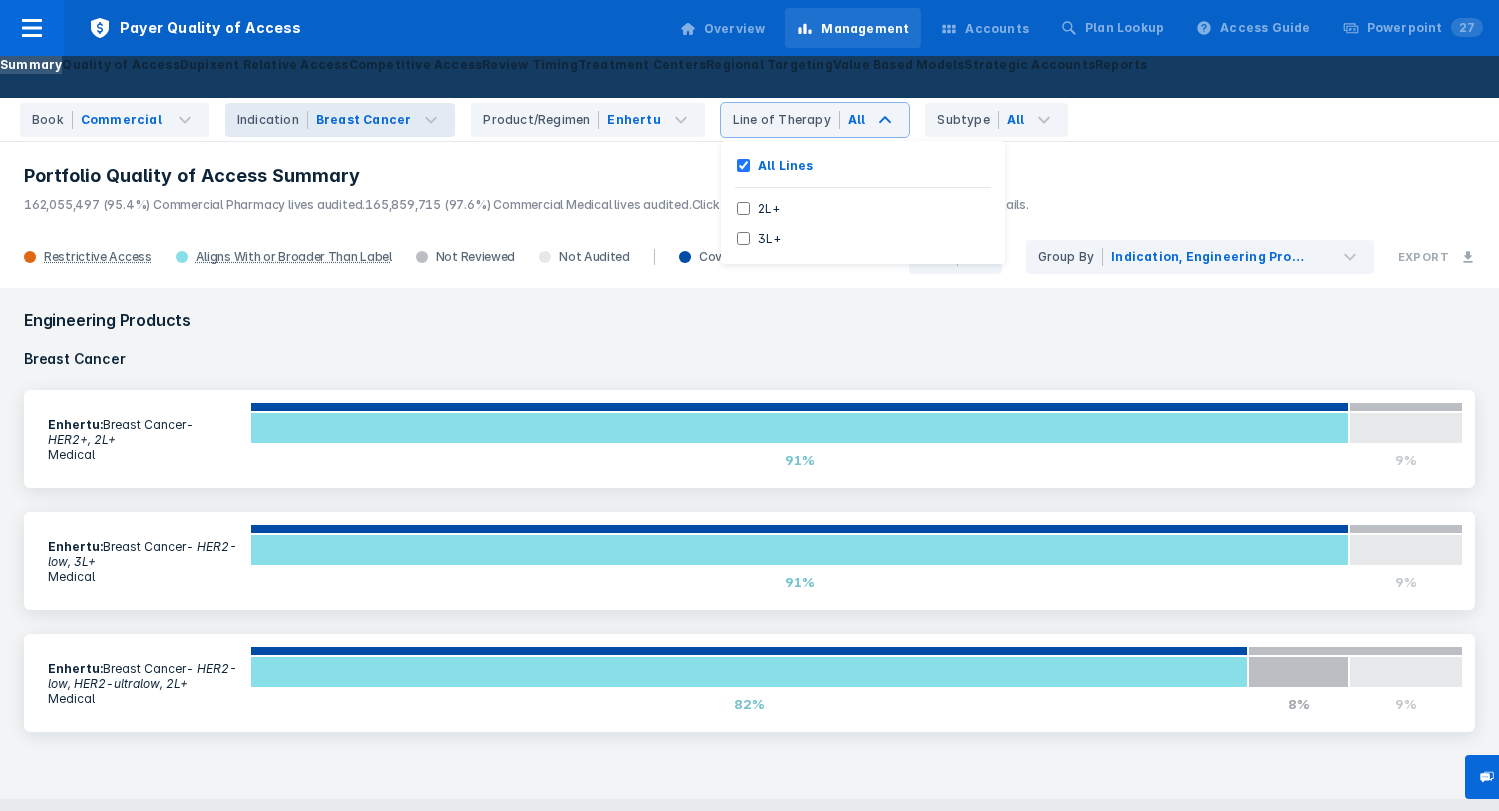 click on "Portfolio Quality of Access Summary 162,055,497 (95.4%) Commercial Pharmacy lives audited.  165,859,715 (97.6%) Commercial Medical lives audited.  Click on a bar chart to view payers and additional details." at bounding box center [749, 183] 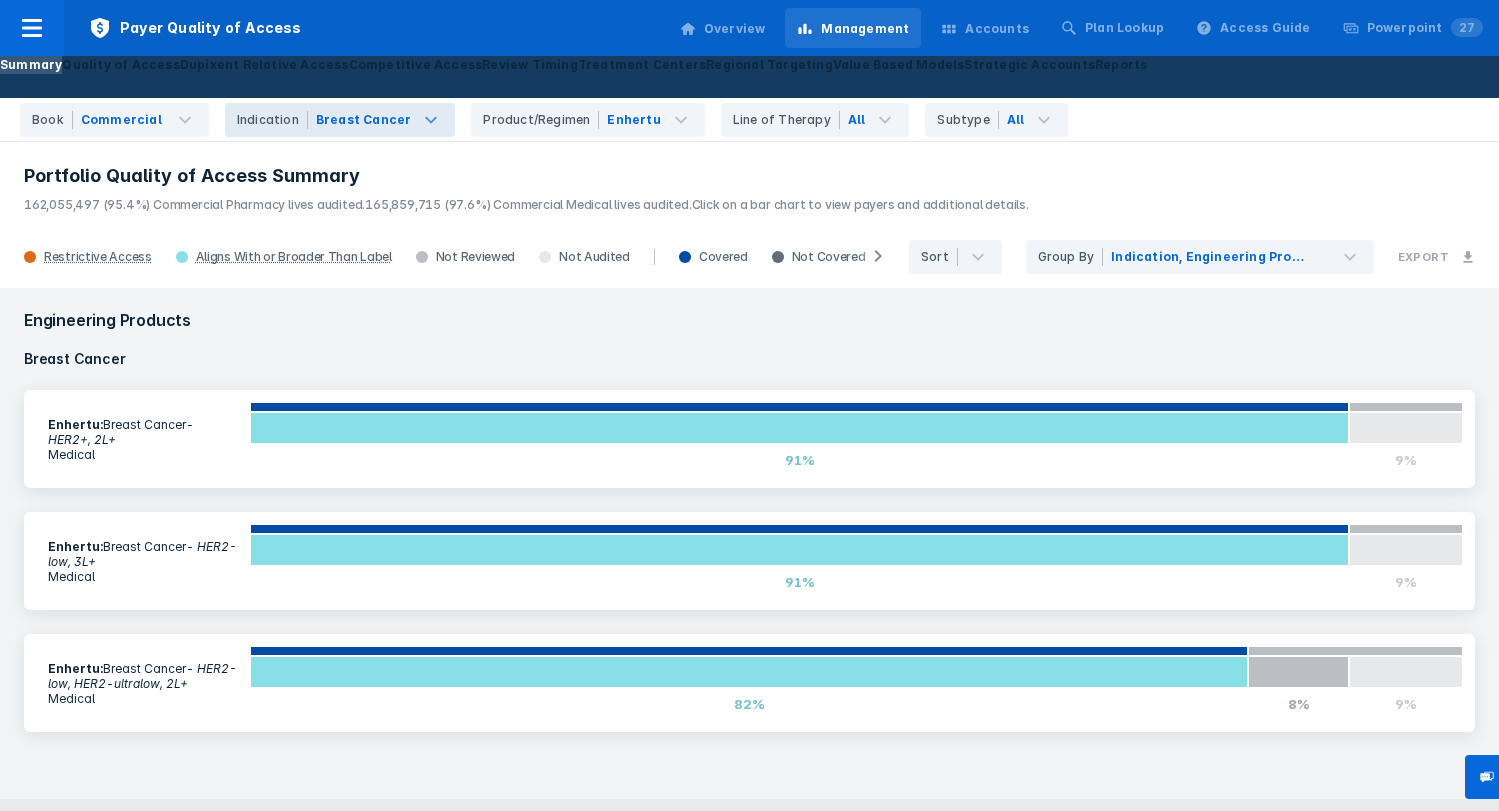 click on "Breast Cancer" at bounding box center [382, 120] 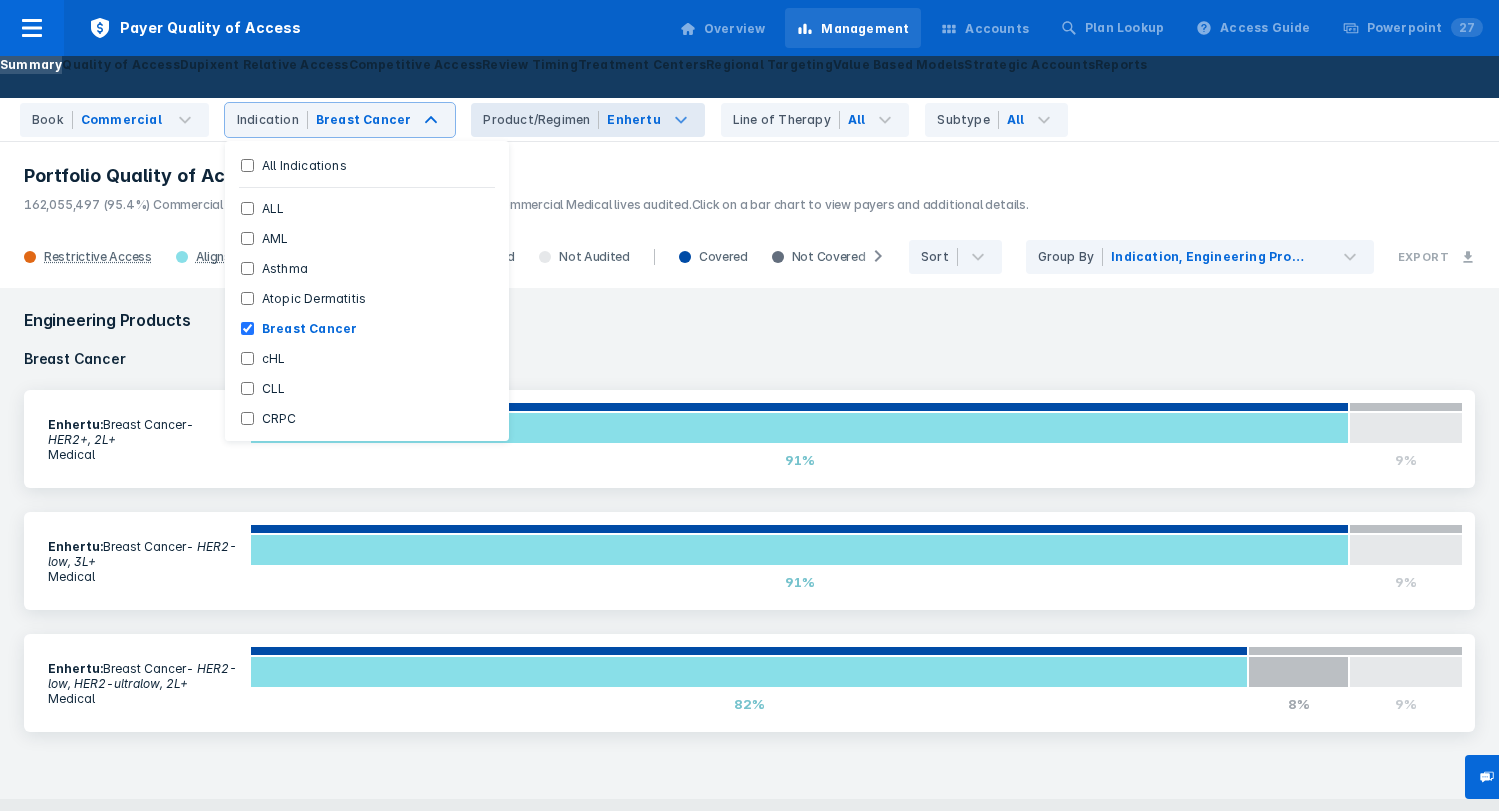 click on "Enhertu" at bounding box center [651, 120] 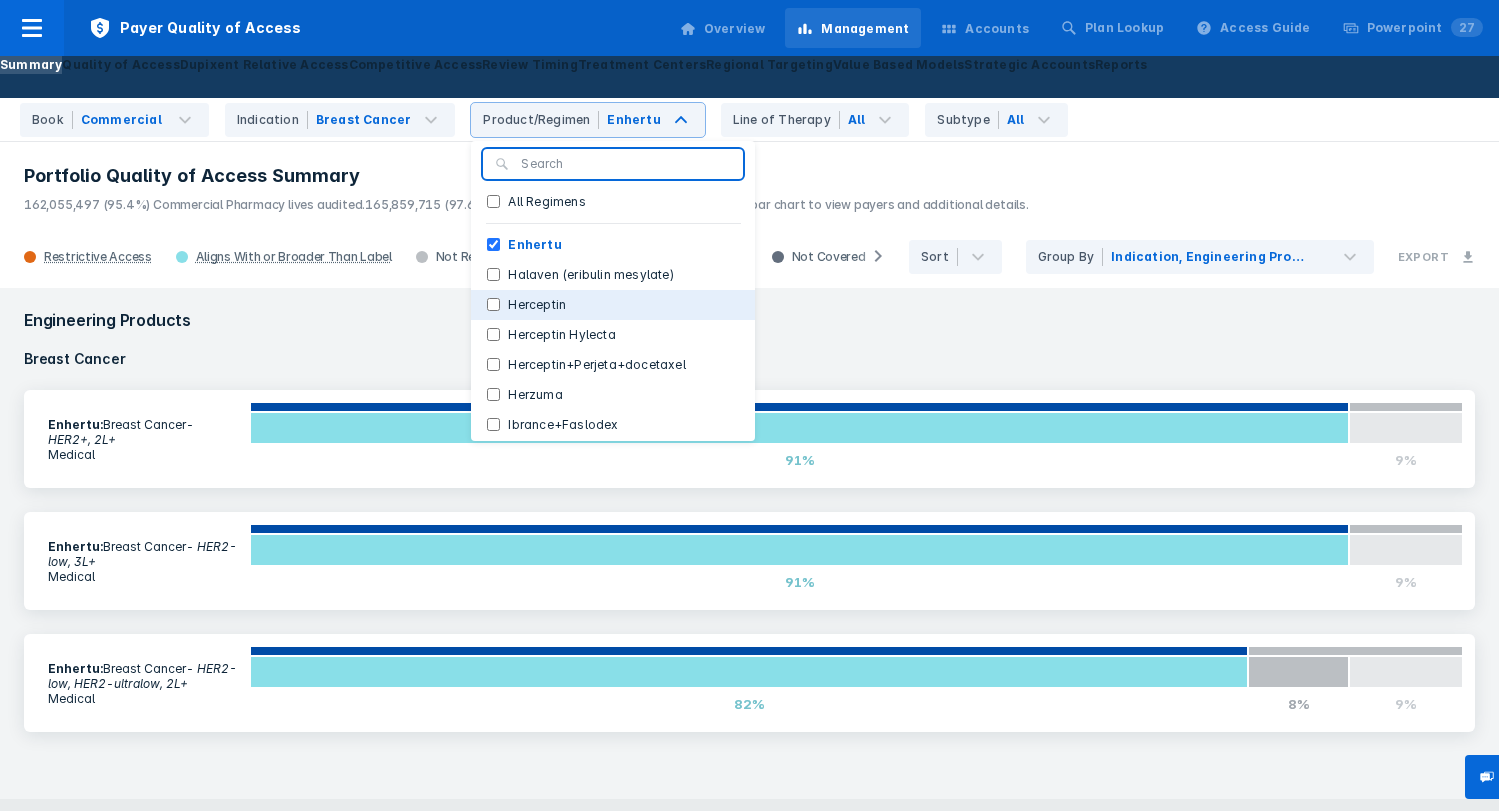 click on "Herceptin" at bounding box center (537, 305) 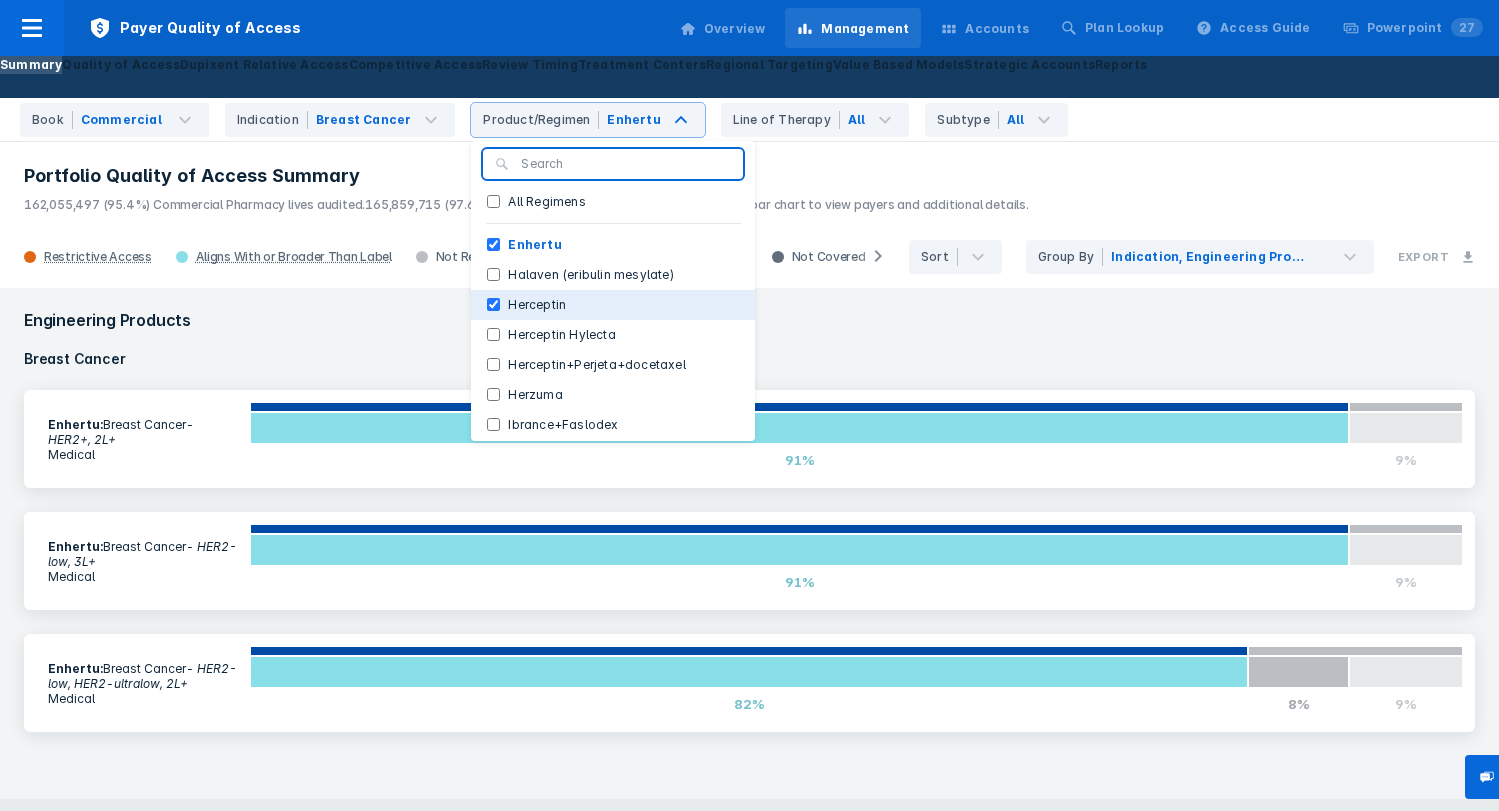 checkbox on "true" 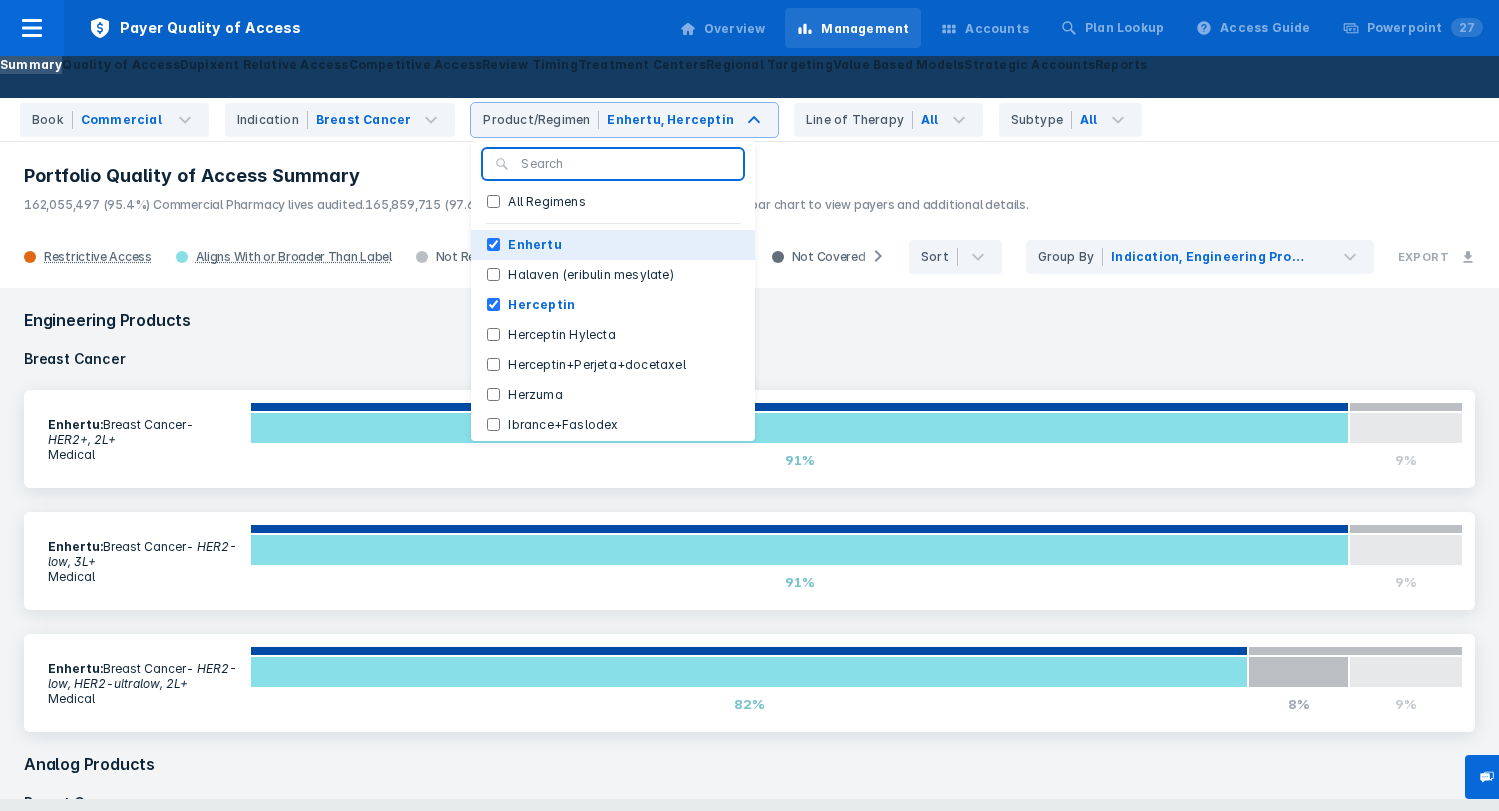 click on "Enhertu" at bounding box center [493, 244] 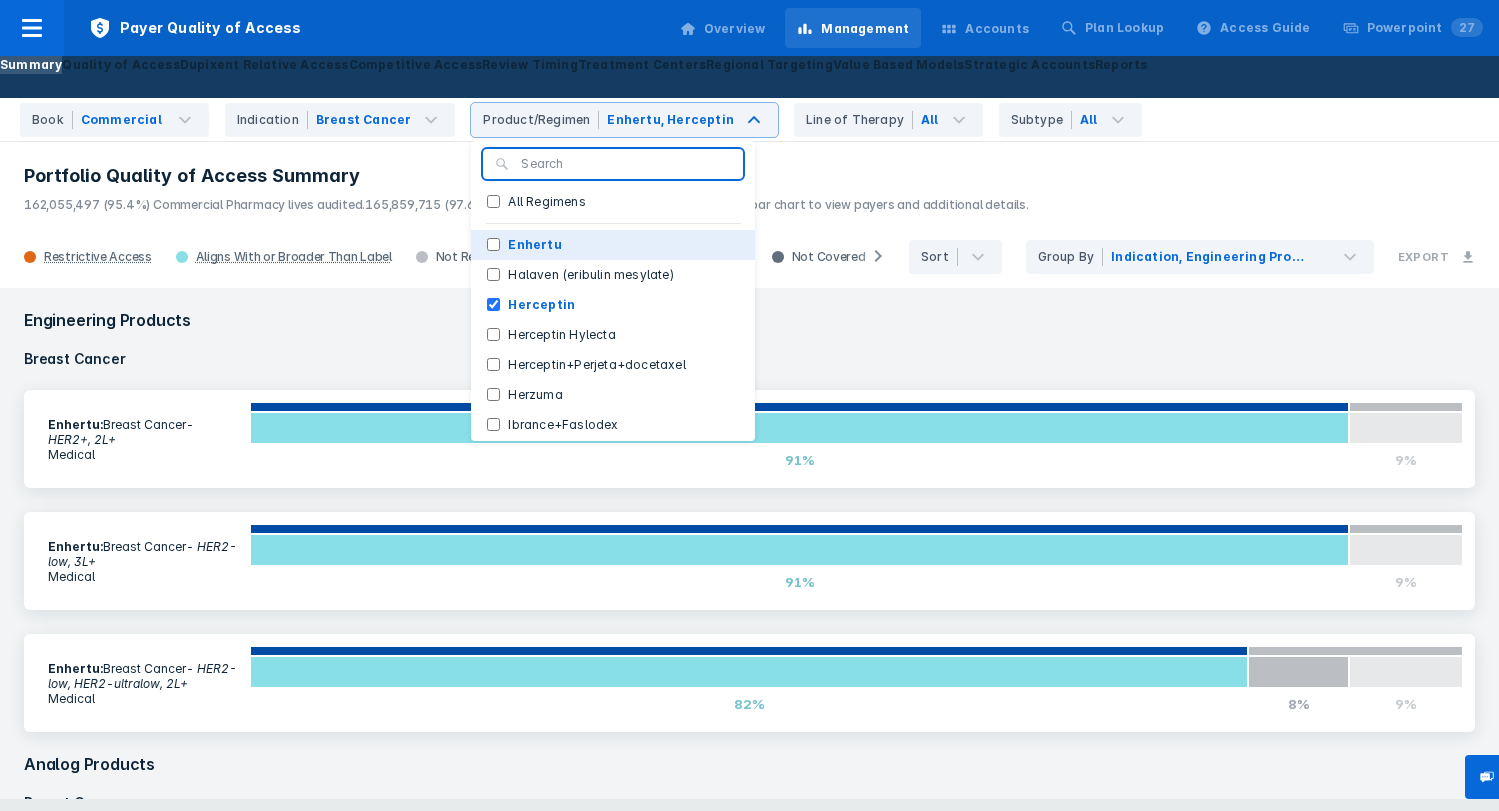 checkbox on "false" 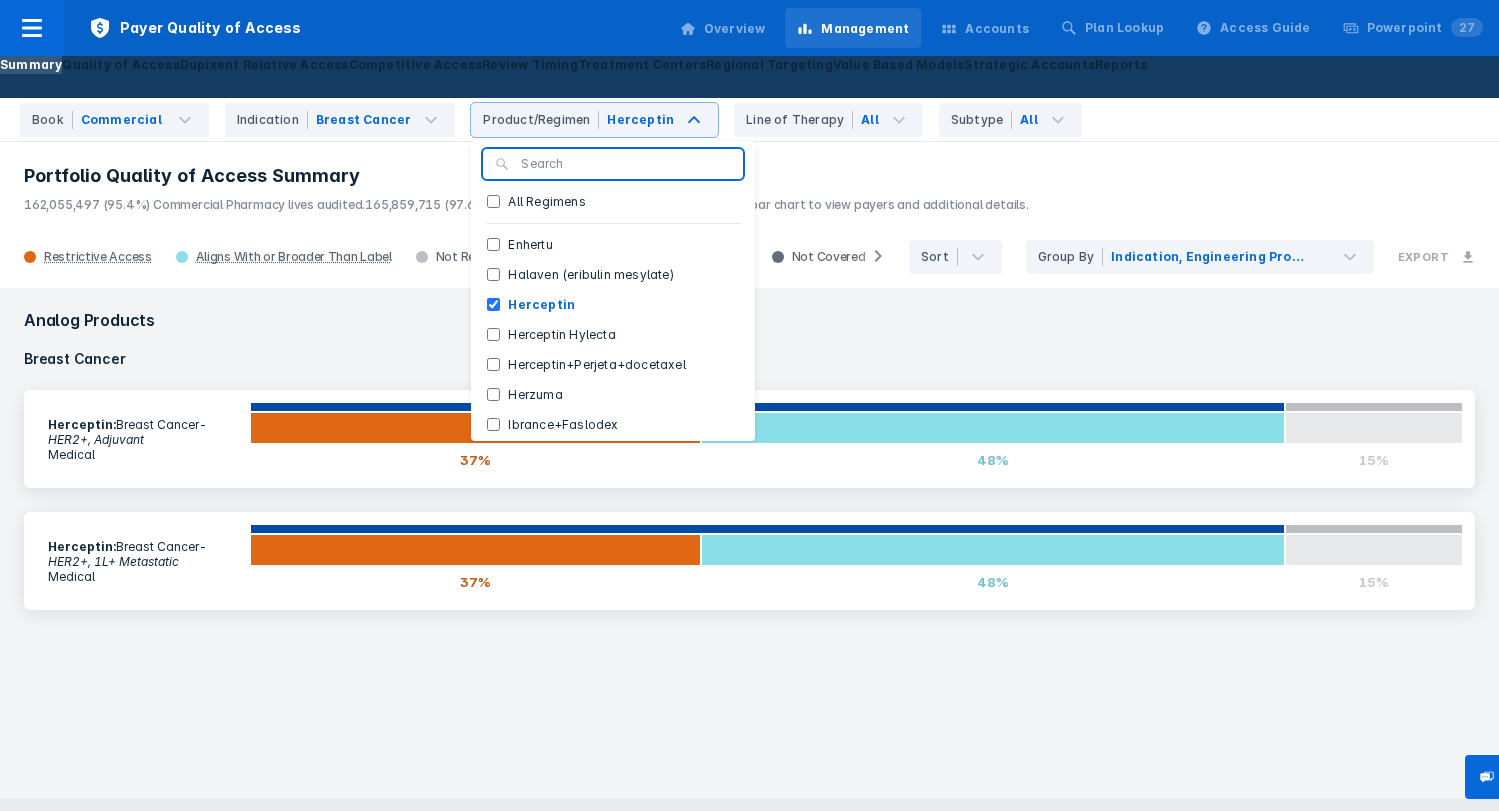 click on "Portfolio Quality of Access Summary" at bounding box center [749, 176] 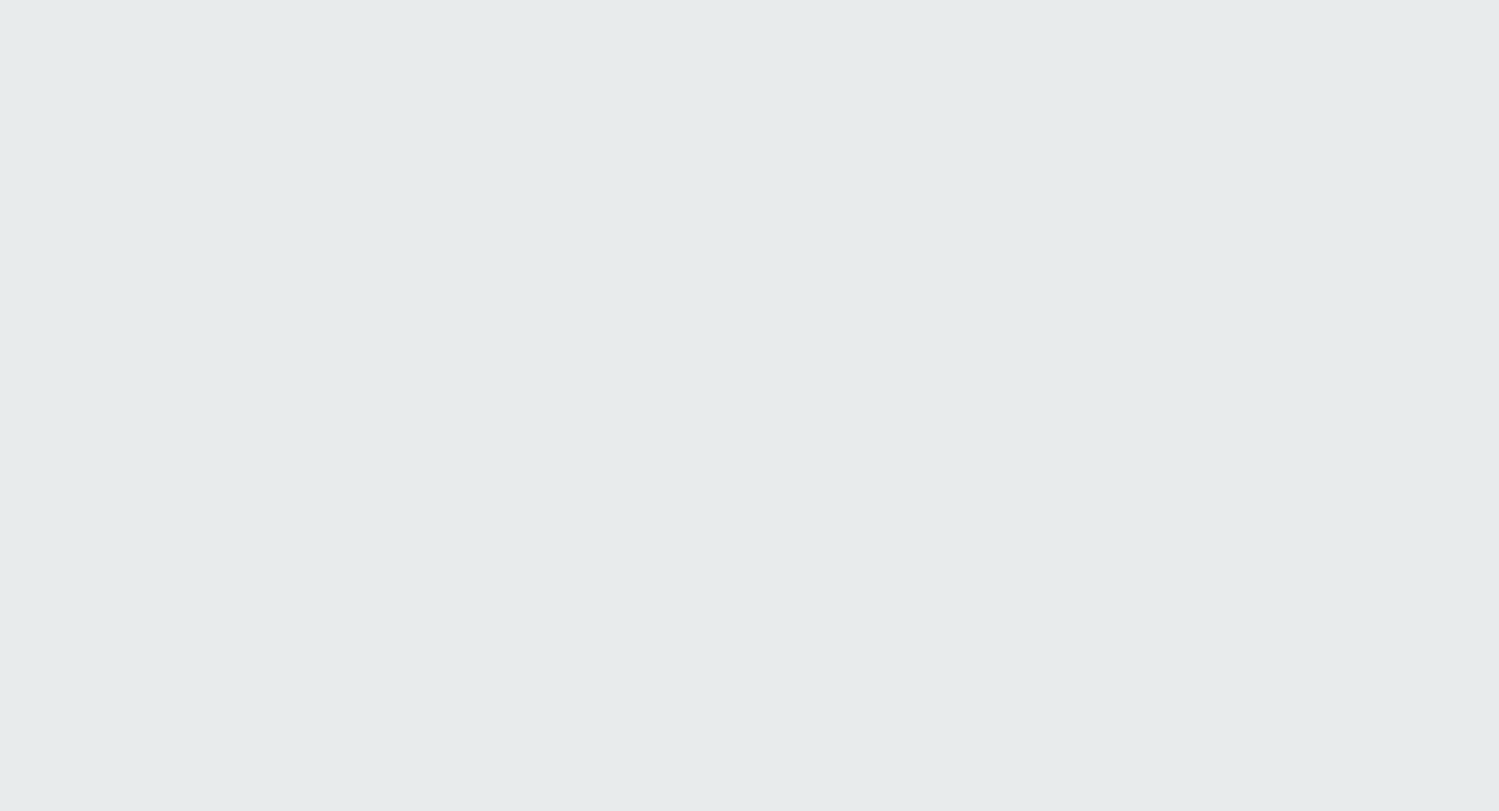scroll, scrollTop: 0, scrollLeft: 0, axis: both 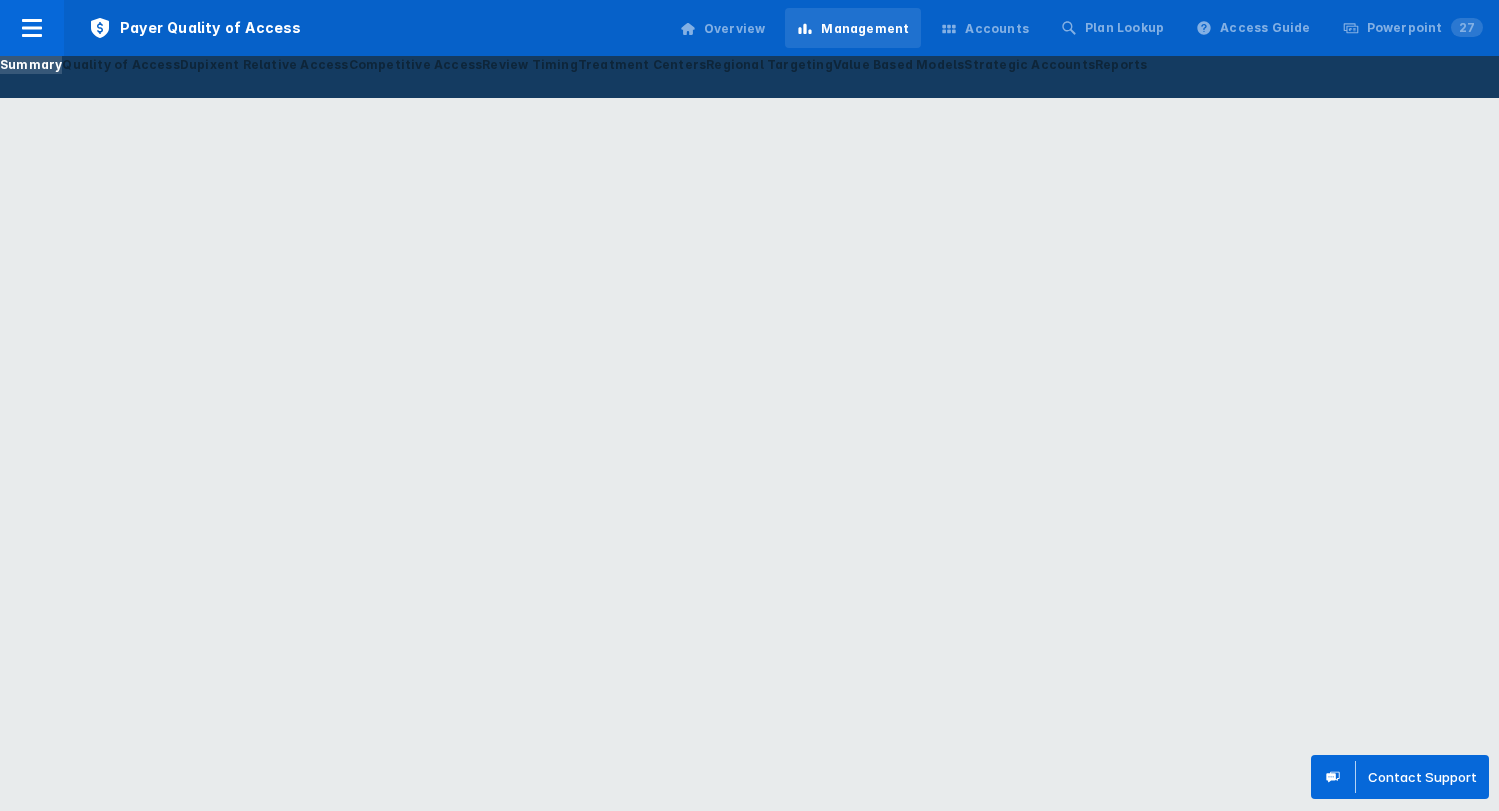click on "Quality of Access" at bounding box center (120, 65) 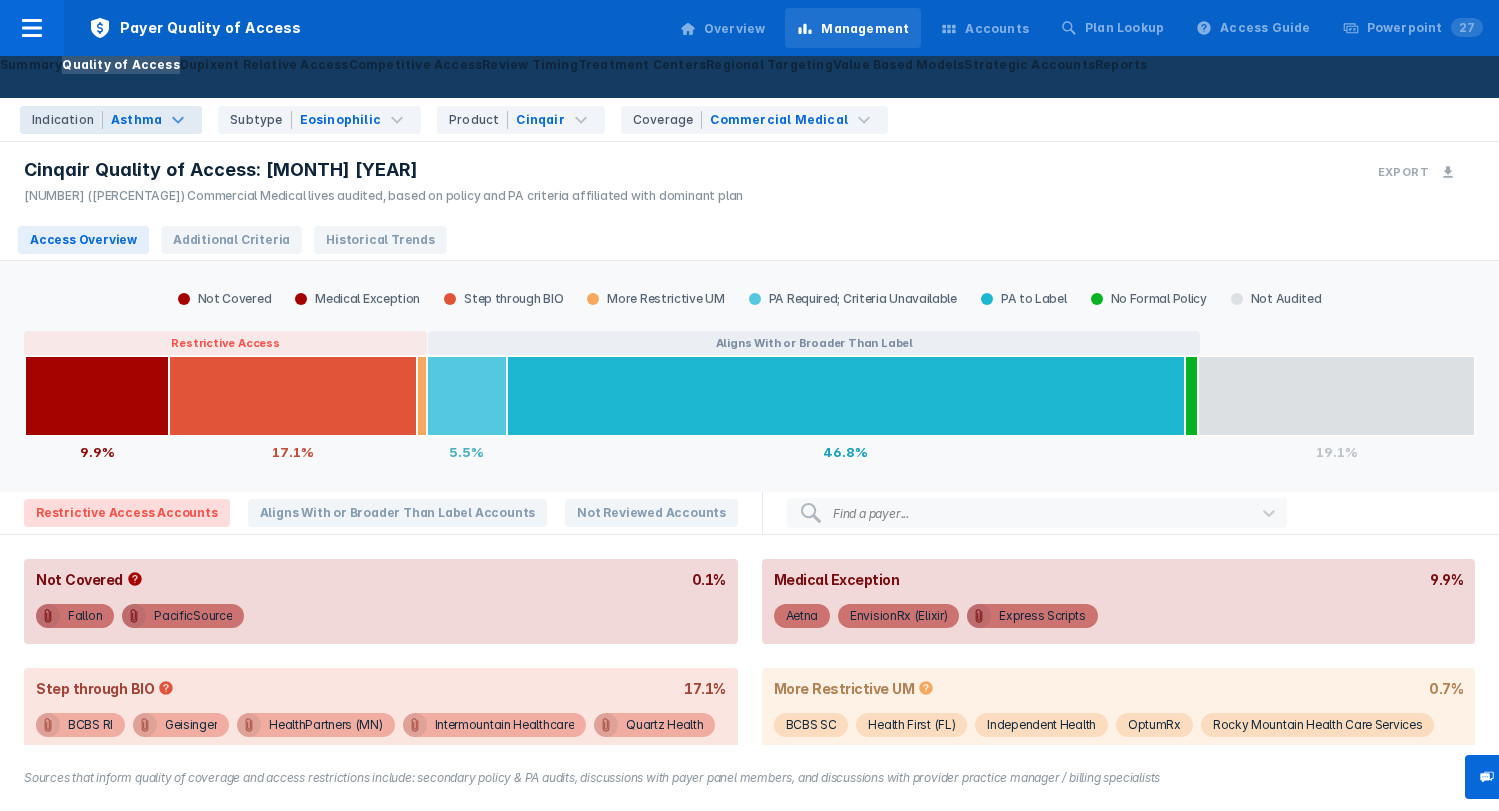 click on "Asthma" at bounding box center [136, 120] 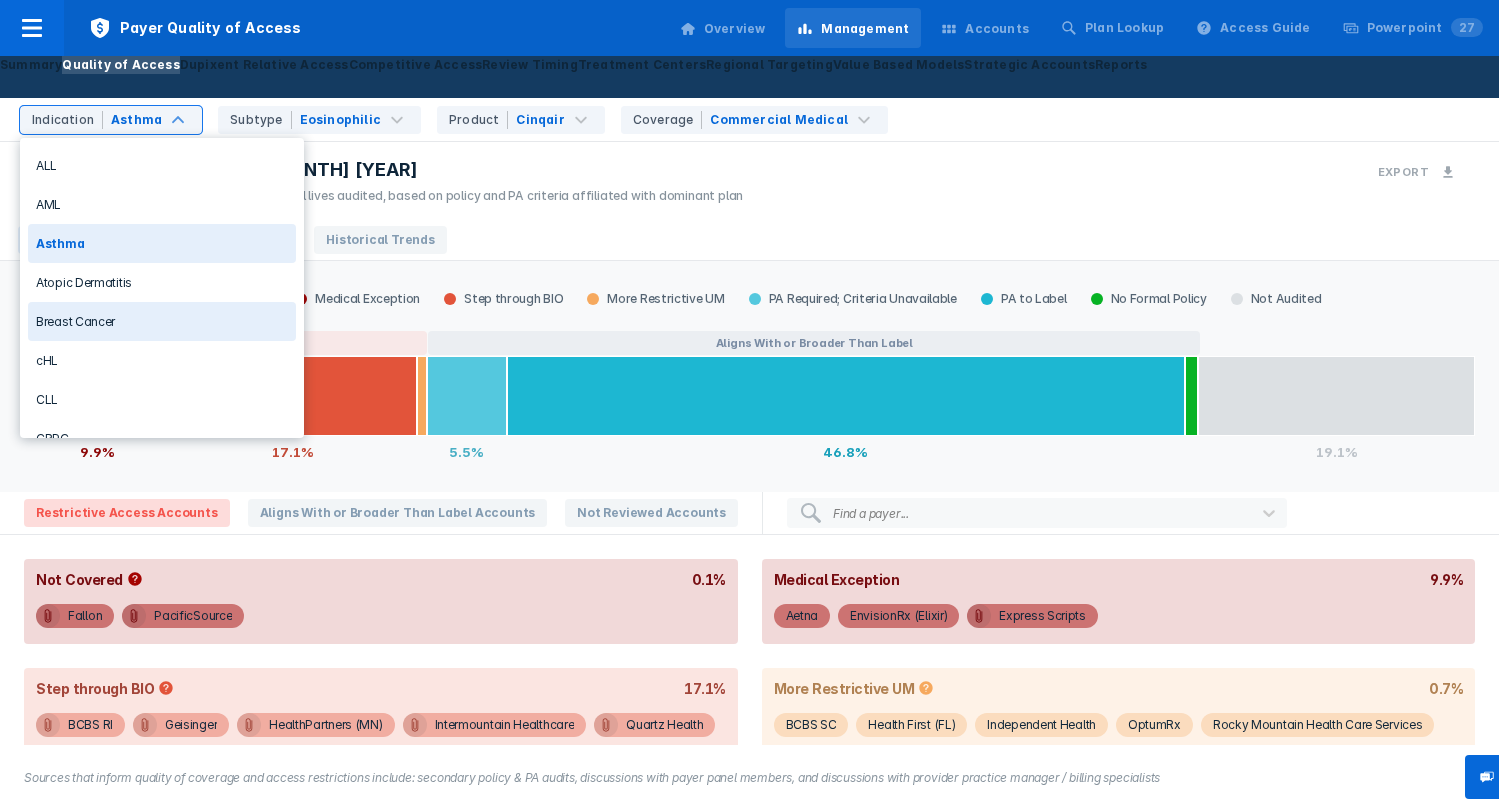 click on "Breast Cancer" at bounding box center (162, 321) 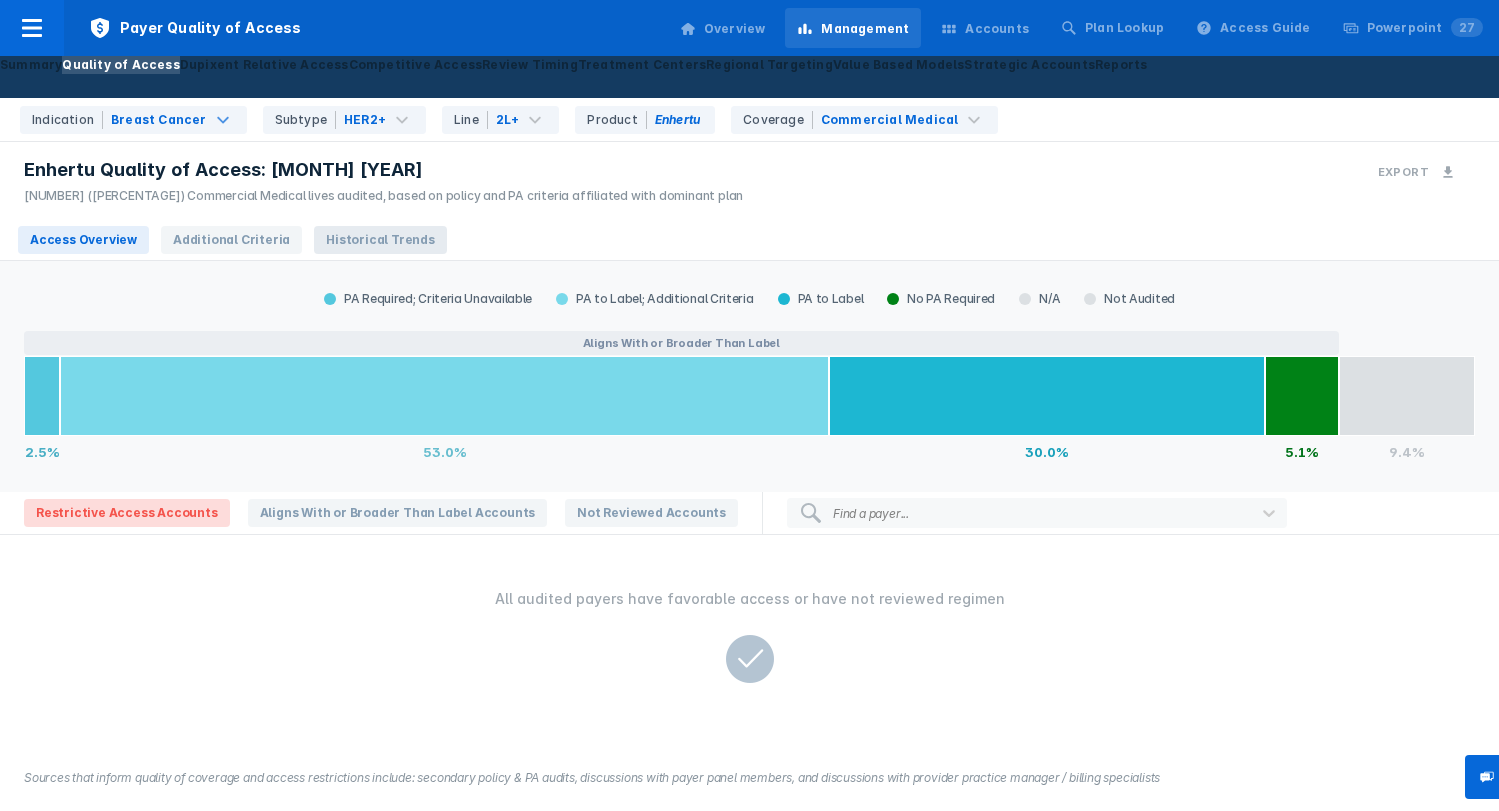 click on "Historical Trends" at bounding box center (380, 240) 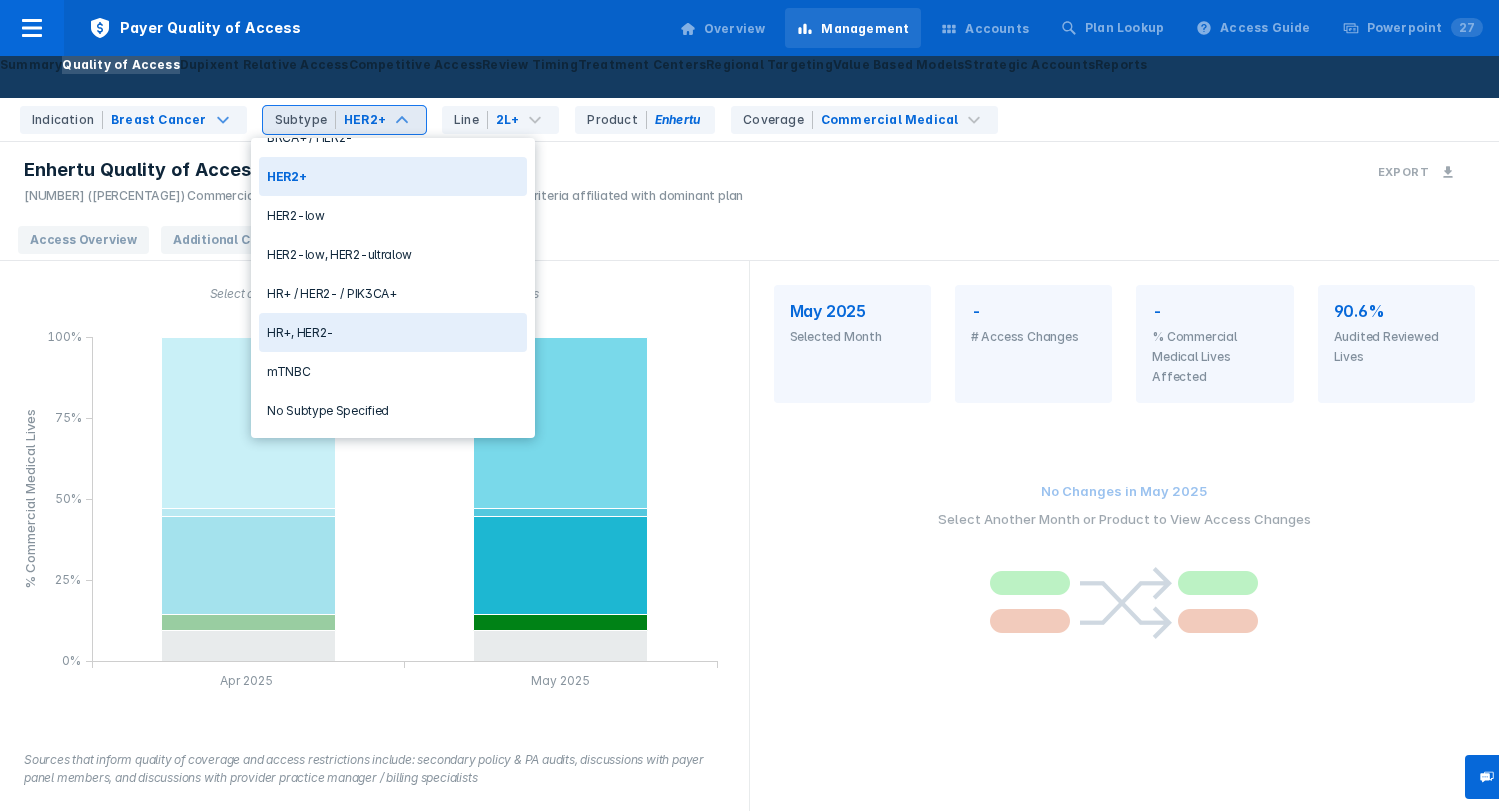 scroll, scrollTop: 0, scrollLeft: 0, axis: both 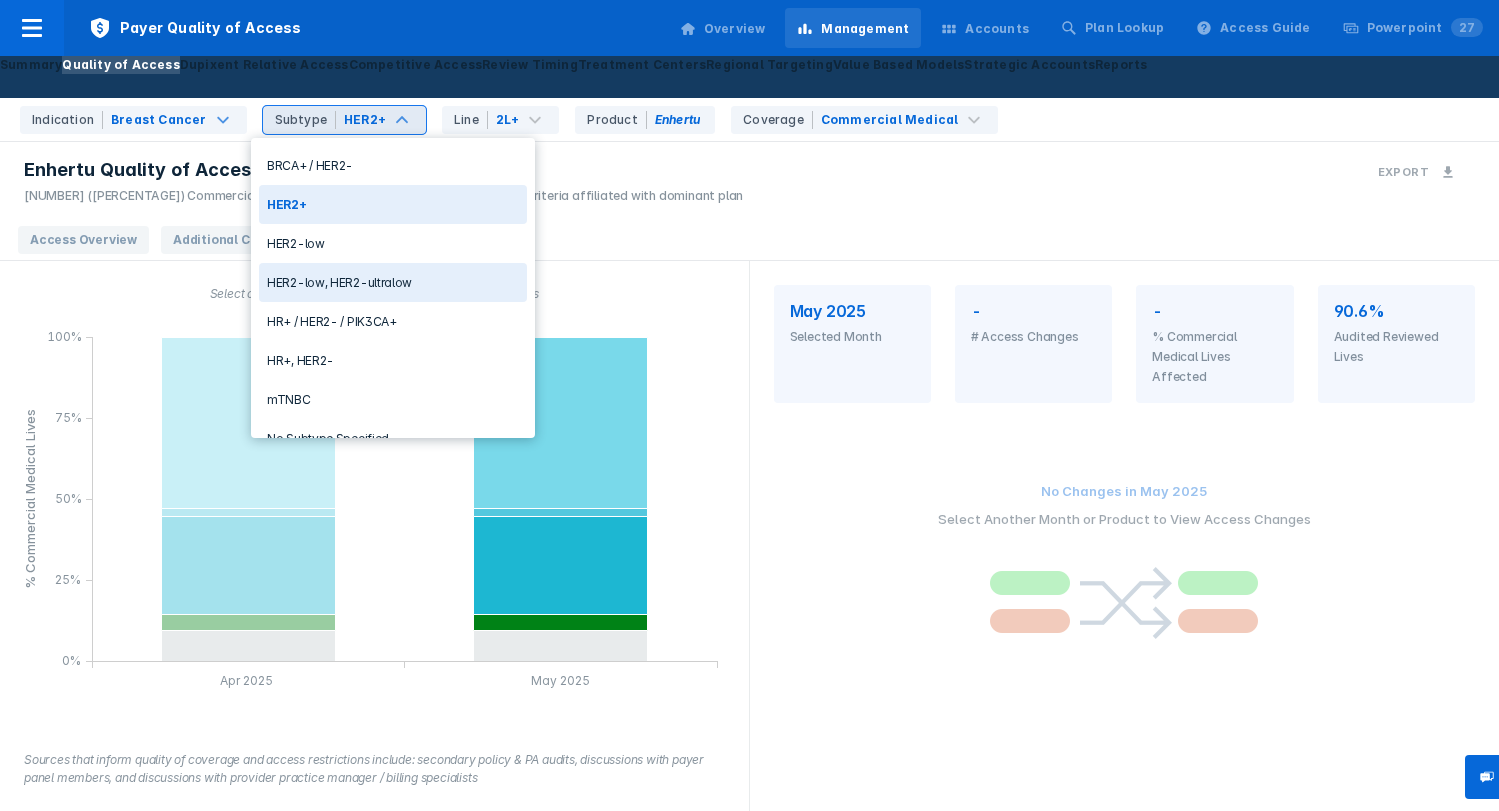 click on "HER2-low, HER2-ultralow" at bounding box center (393, 282) 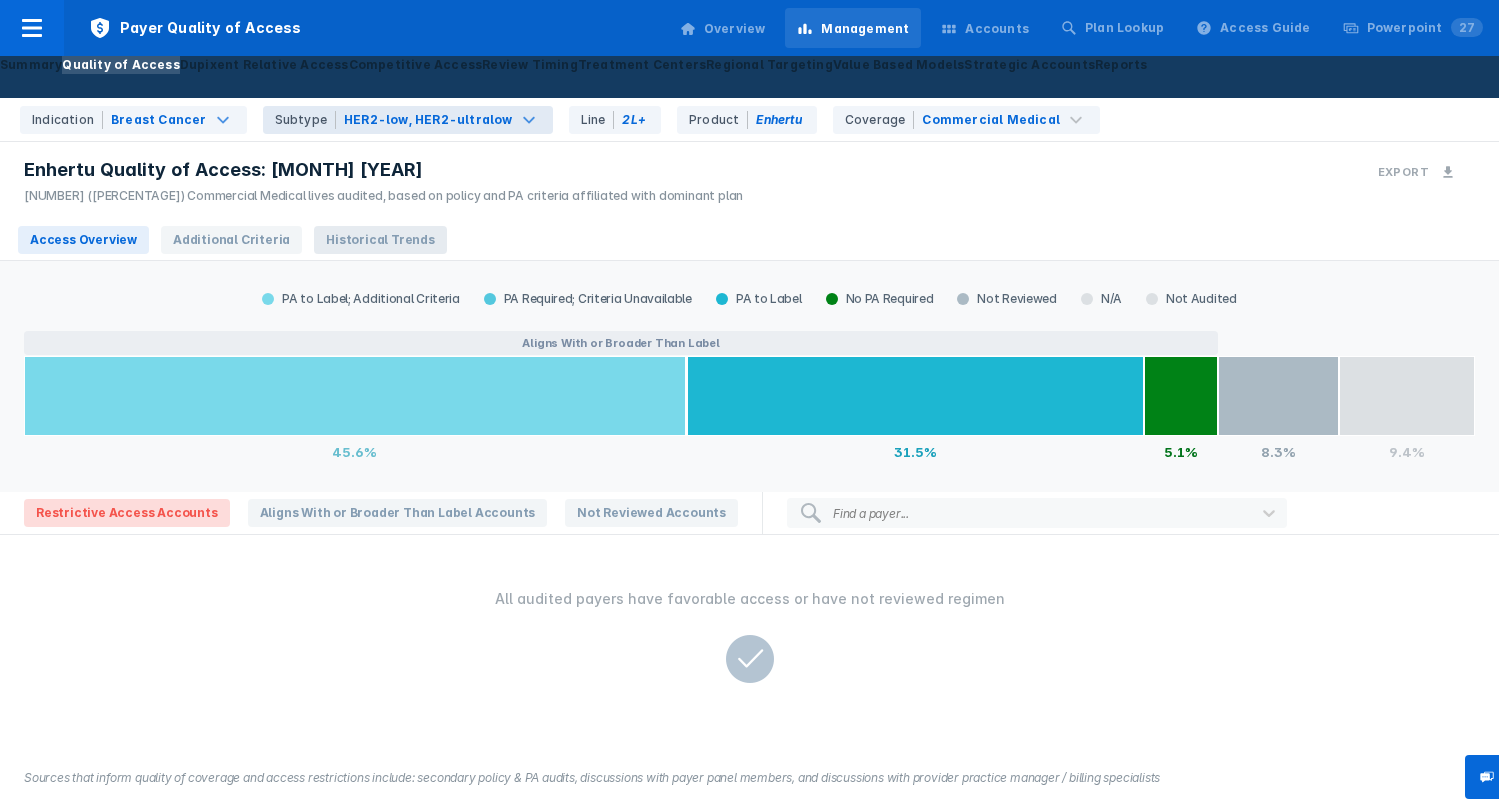 click on "Historical Trends" at bounding box center [380, 240] 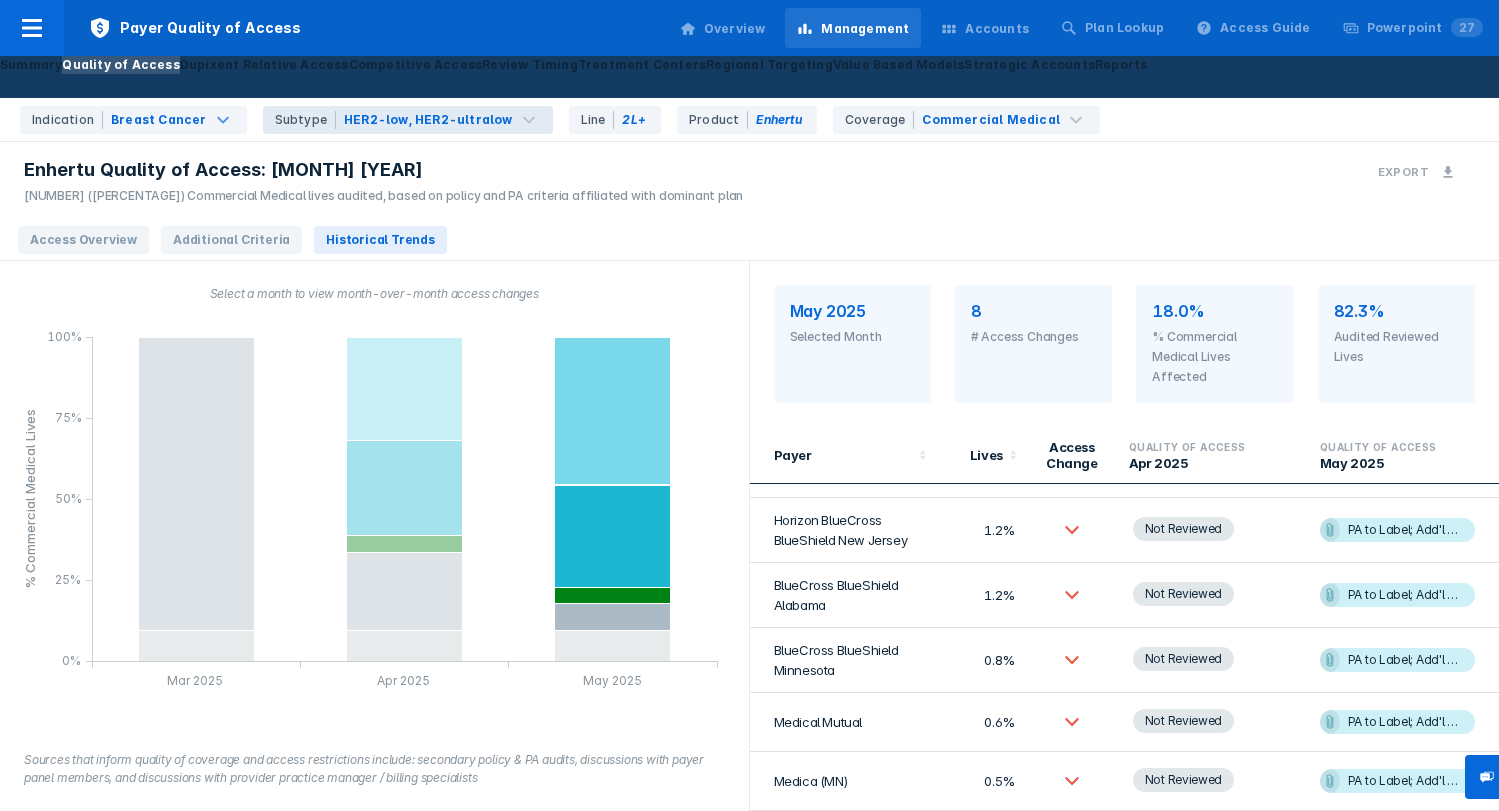 scroll, scrollTop: 0, scrollLeft: 0, axis: both 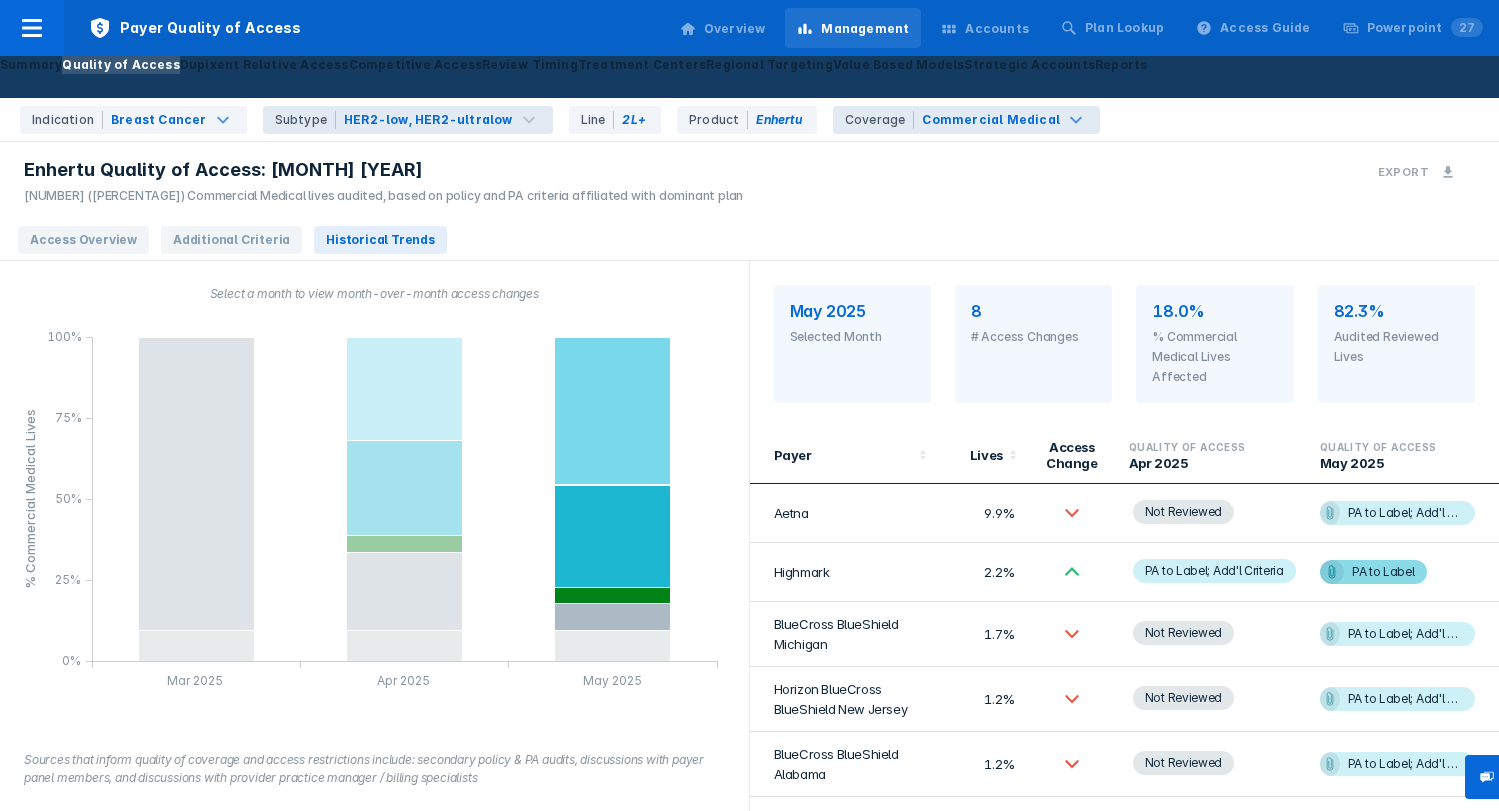 click on "Commercial Medical" at bounding box center (159, 120) 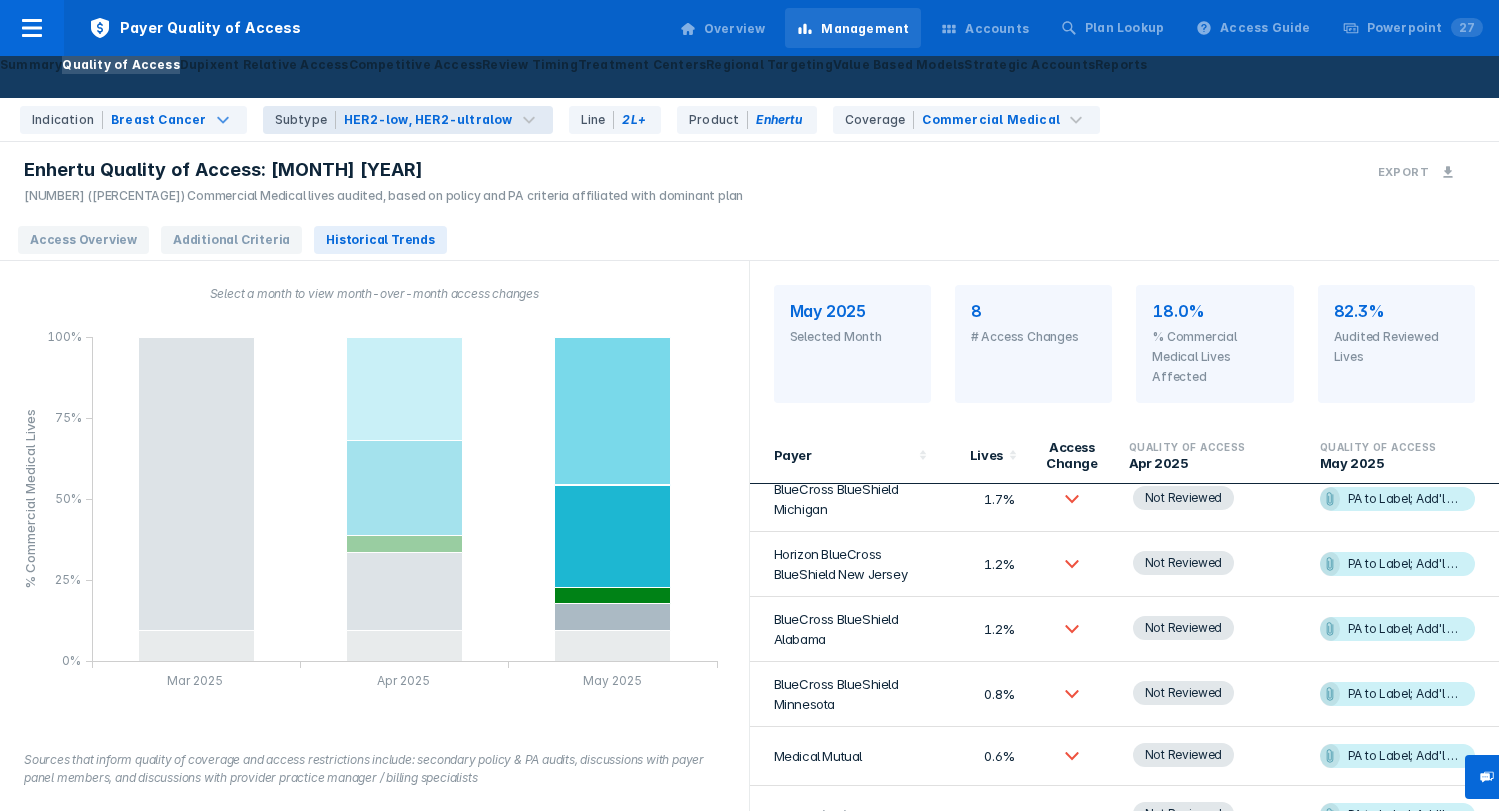 scroll, scrollTop: 137, scrollLeft: 0, axis: vertical 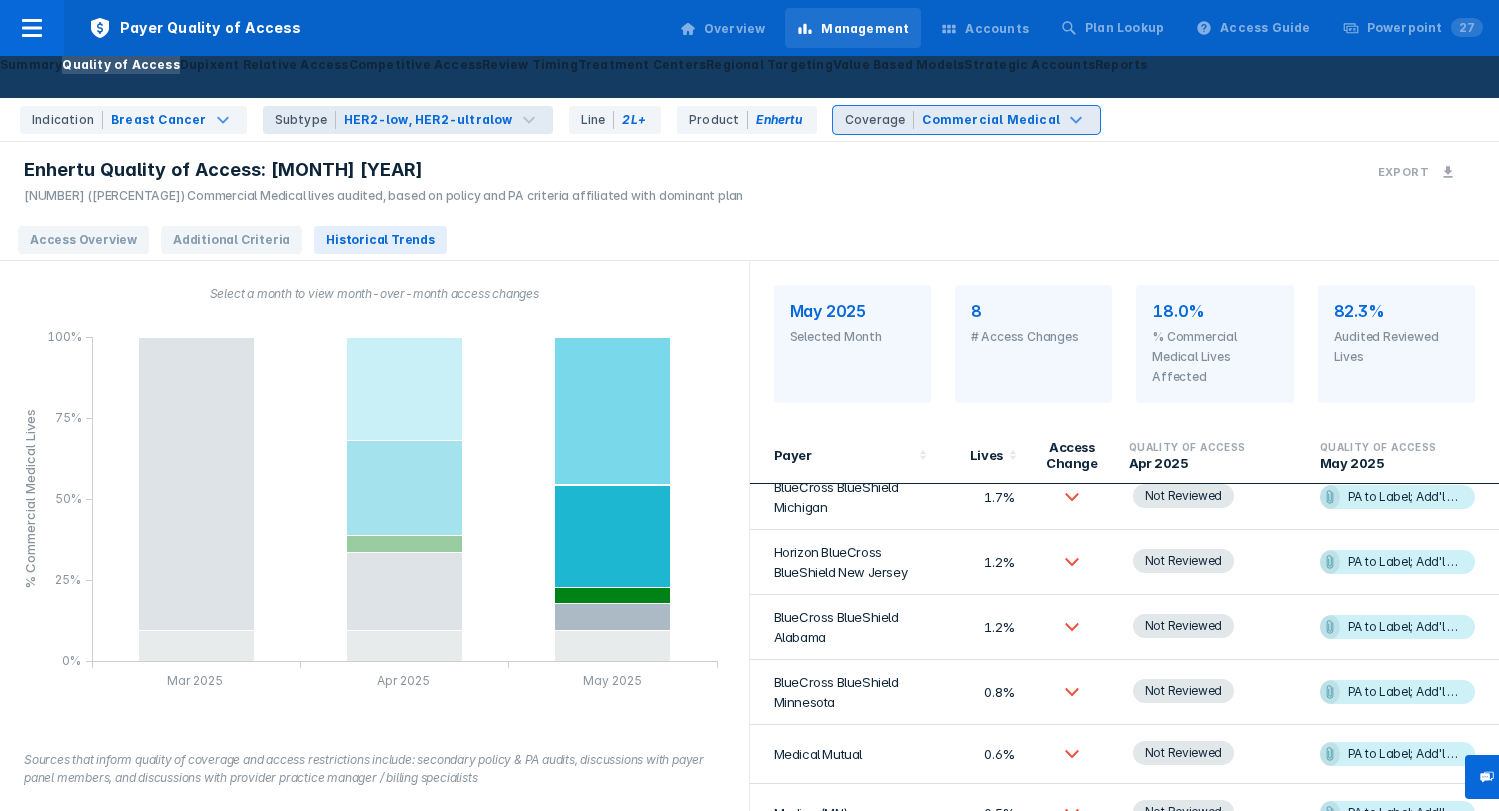 click on "Commercial Medical" at bounding box center [991, 120] 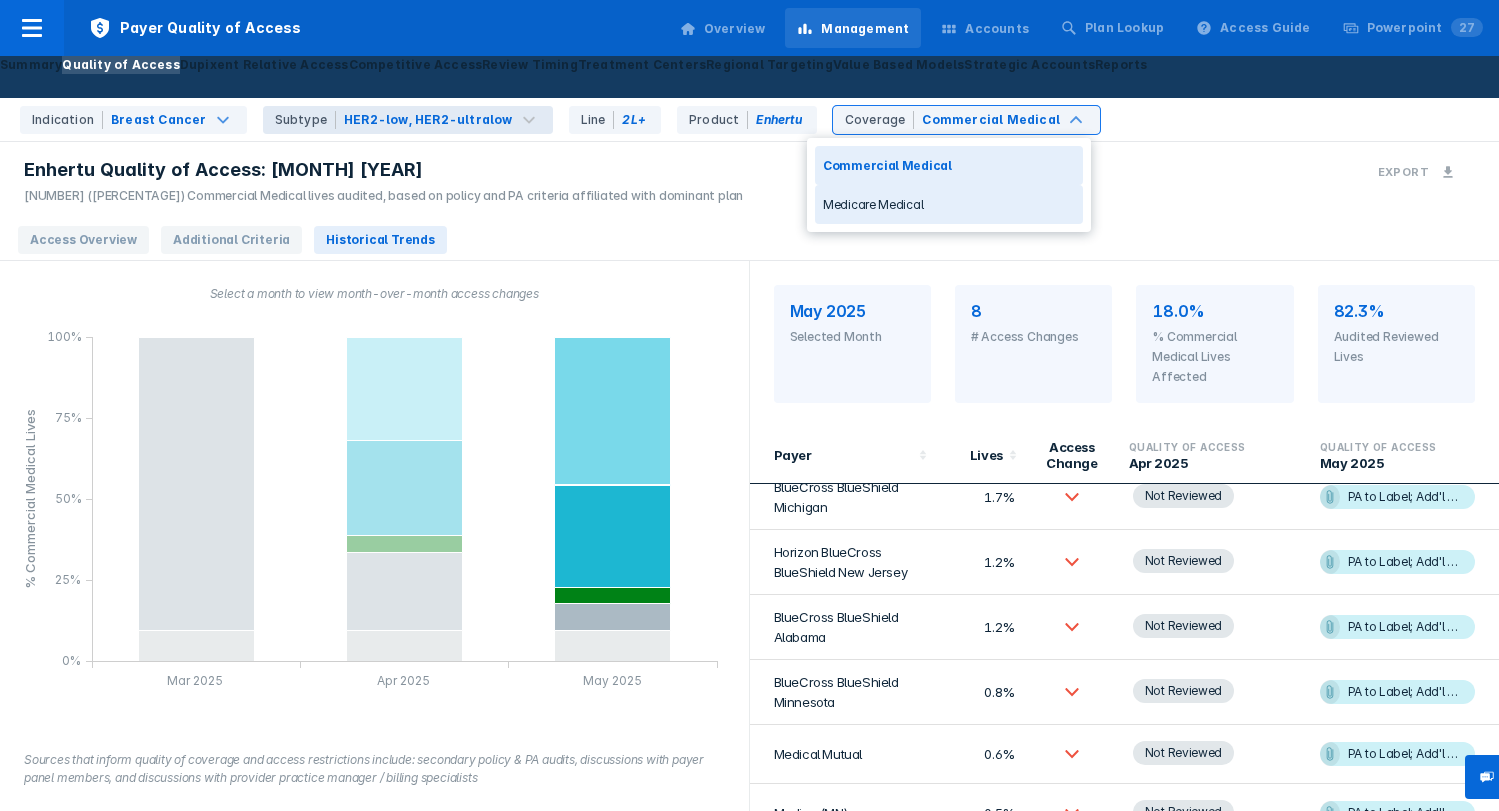 click on "Medicare Medical" at bounding box center [949, 204] 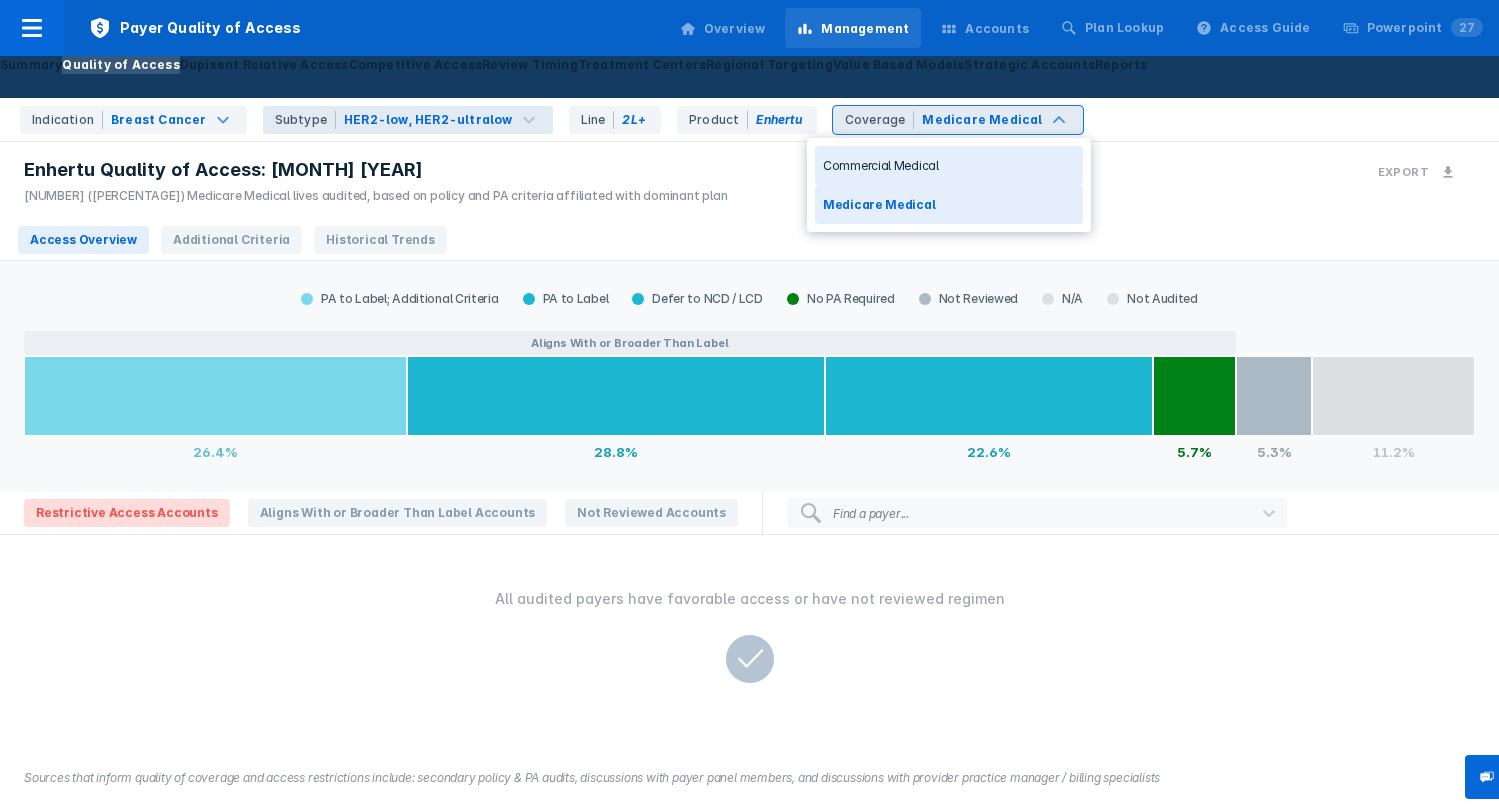 click on "Medicare Medical" at bounding box center (982, 120) 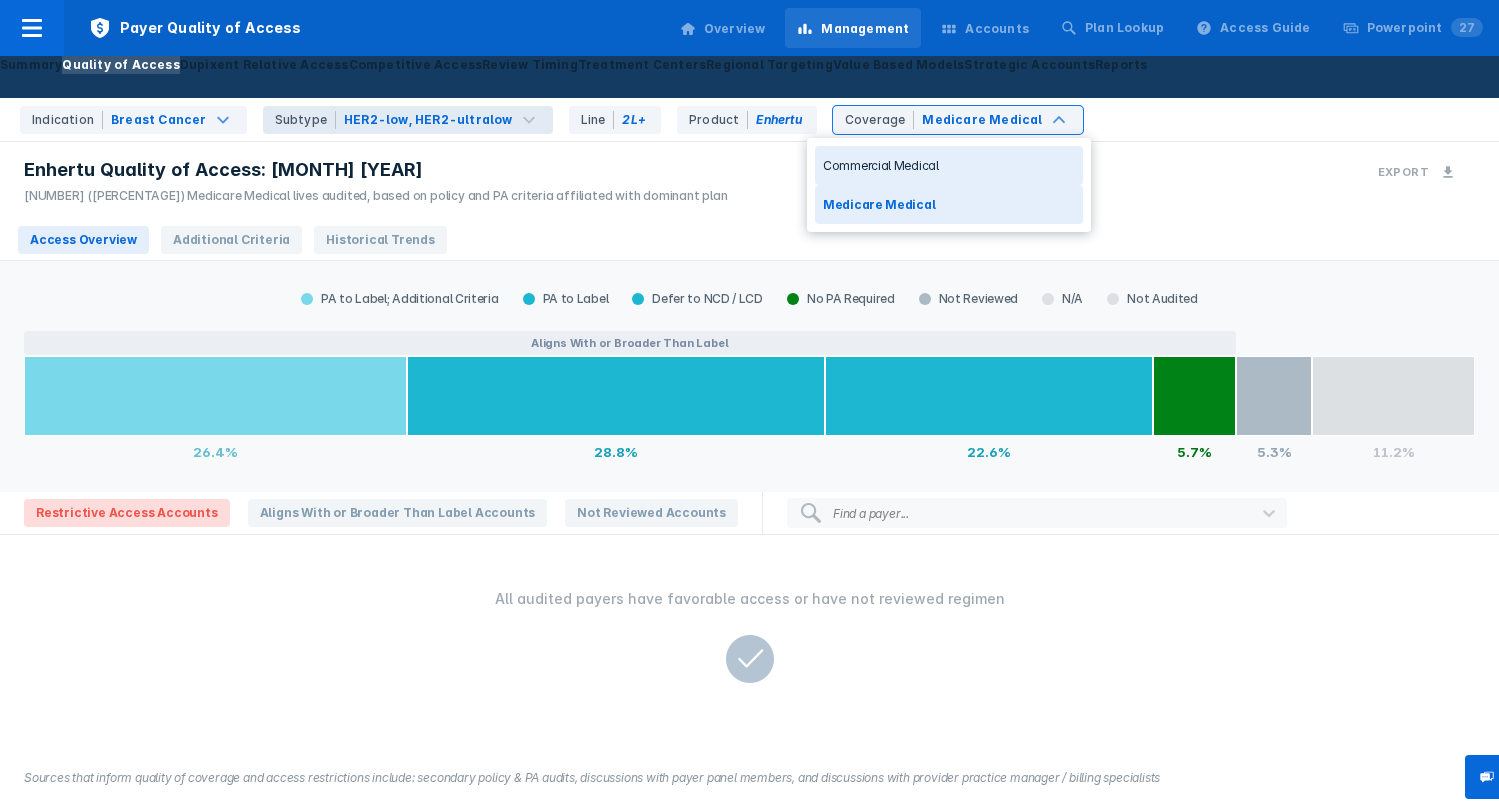 click on "Commercial Medical" at bounding box center (949, 165) 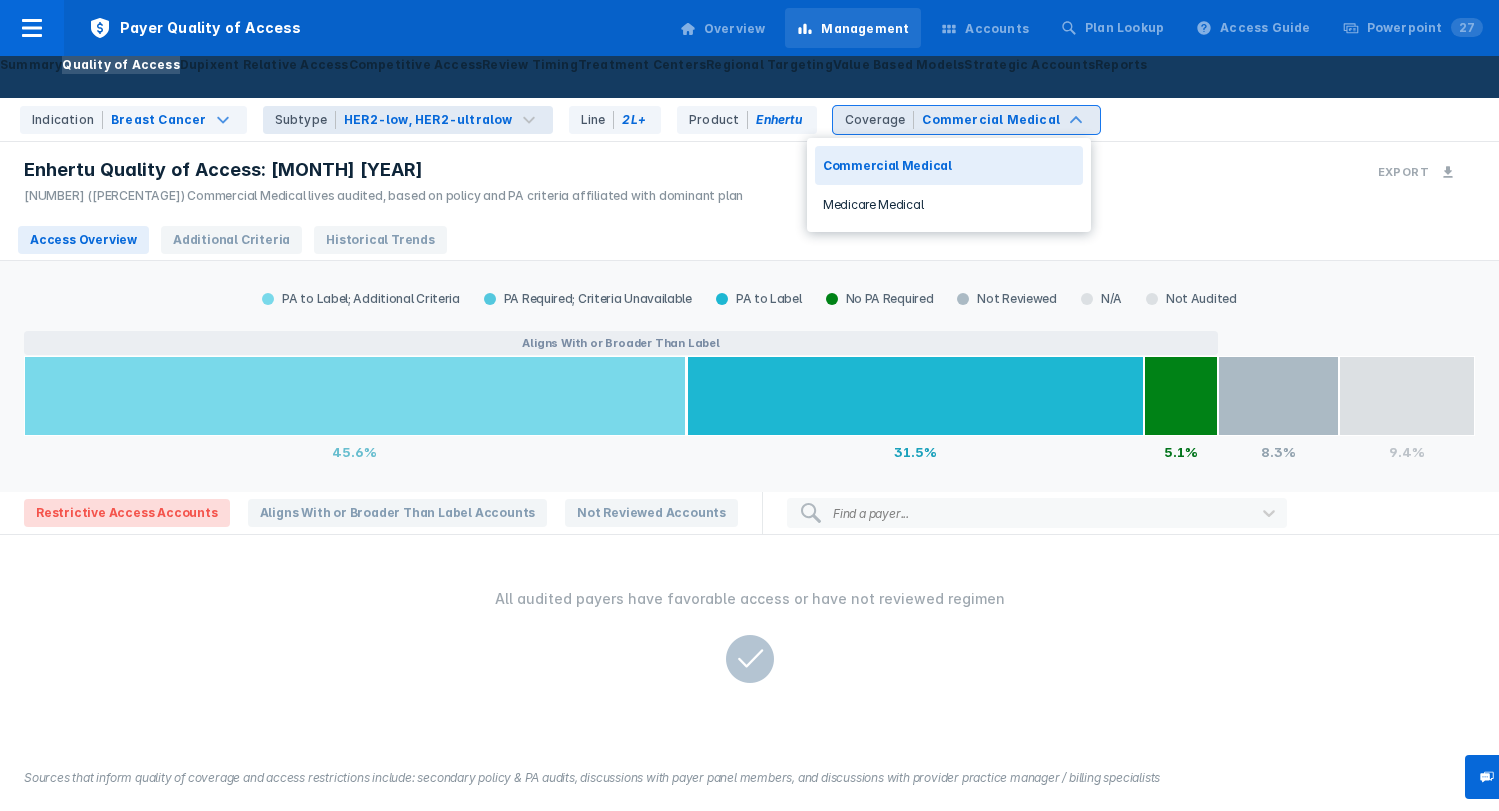 click on "Coverage Commercial Medical" at bounding box center (966, 120) 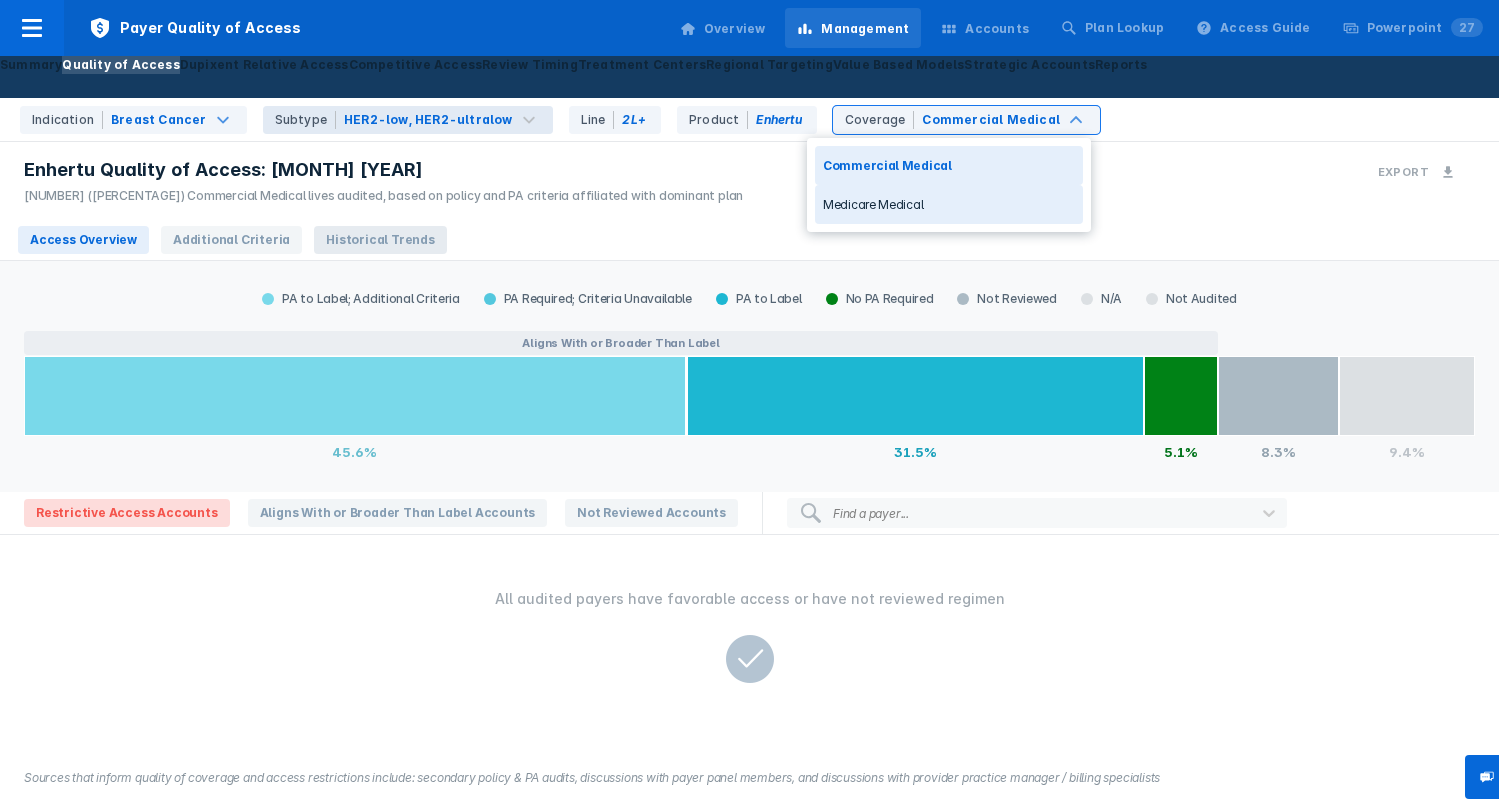 click on "Historical Trends" at bounding box center (380, 240) 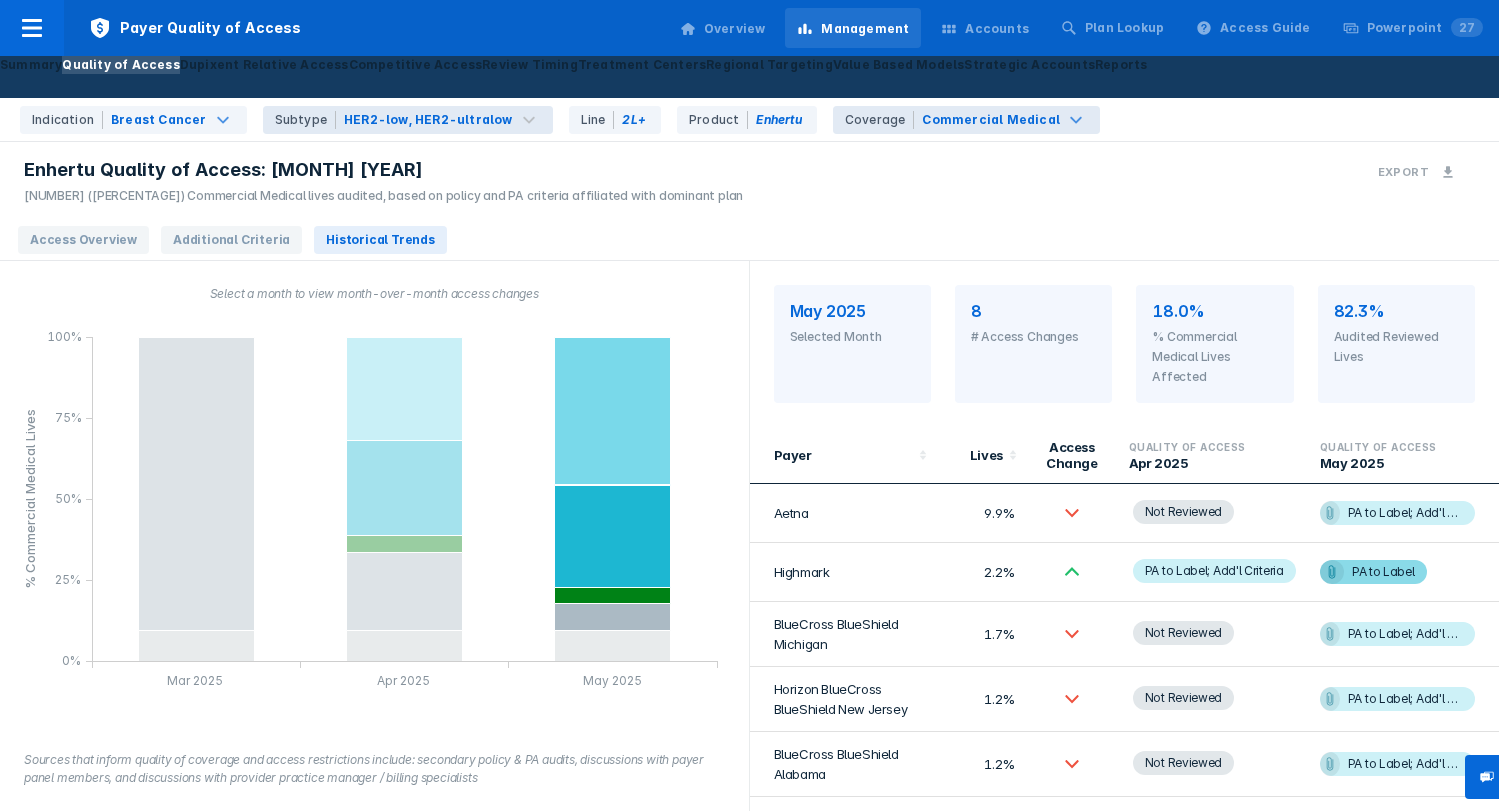 click on "Commercial Medical" at bounding box center [159, 120] 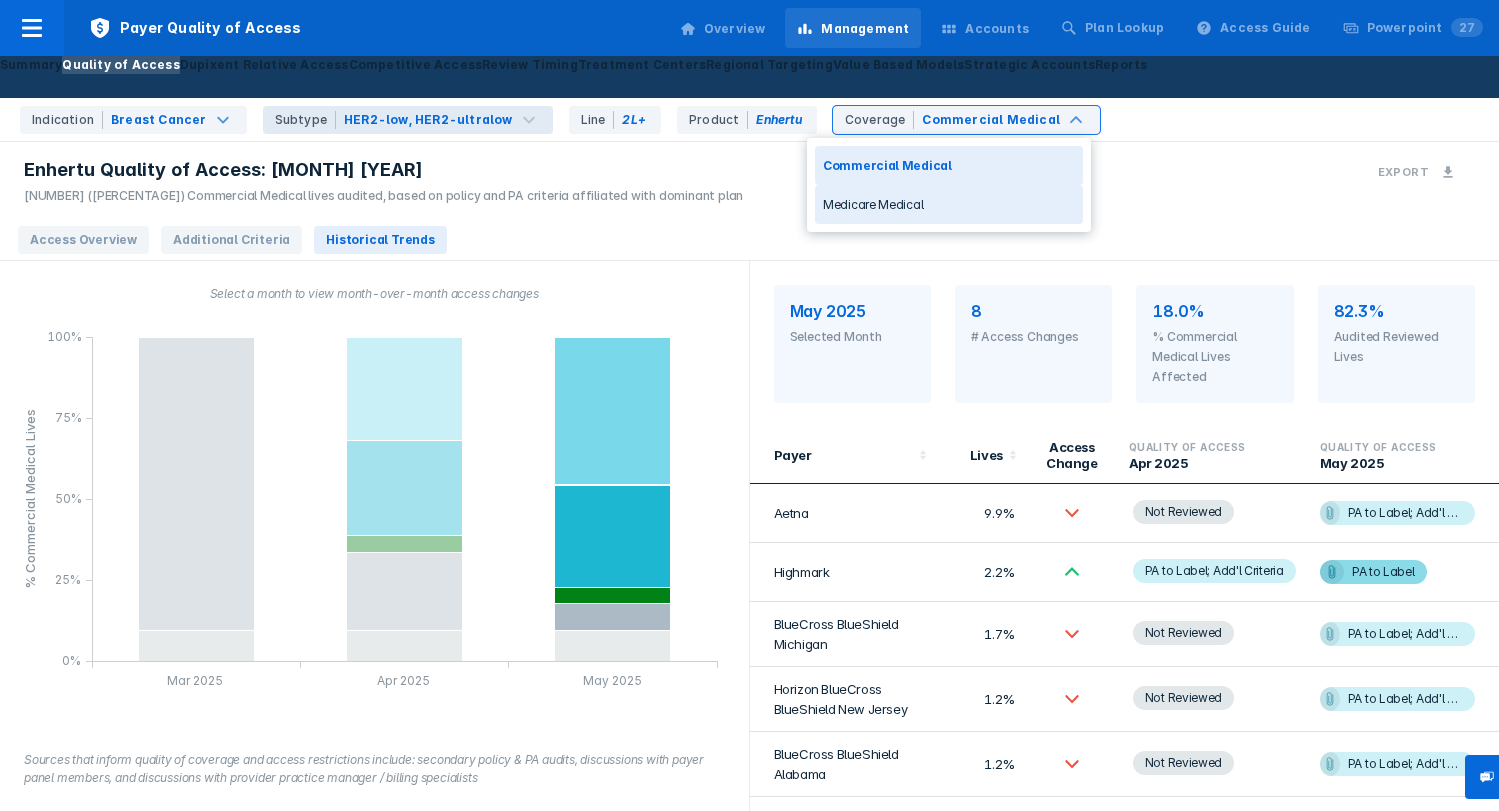 click on "Medicare Medical" at bounding box center [949, 204] 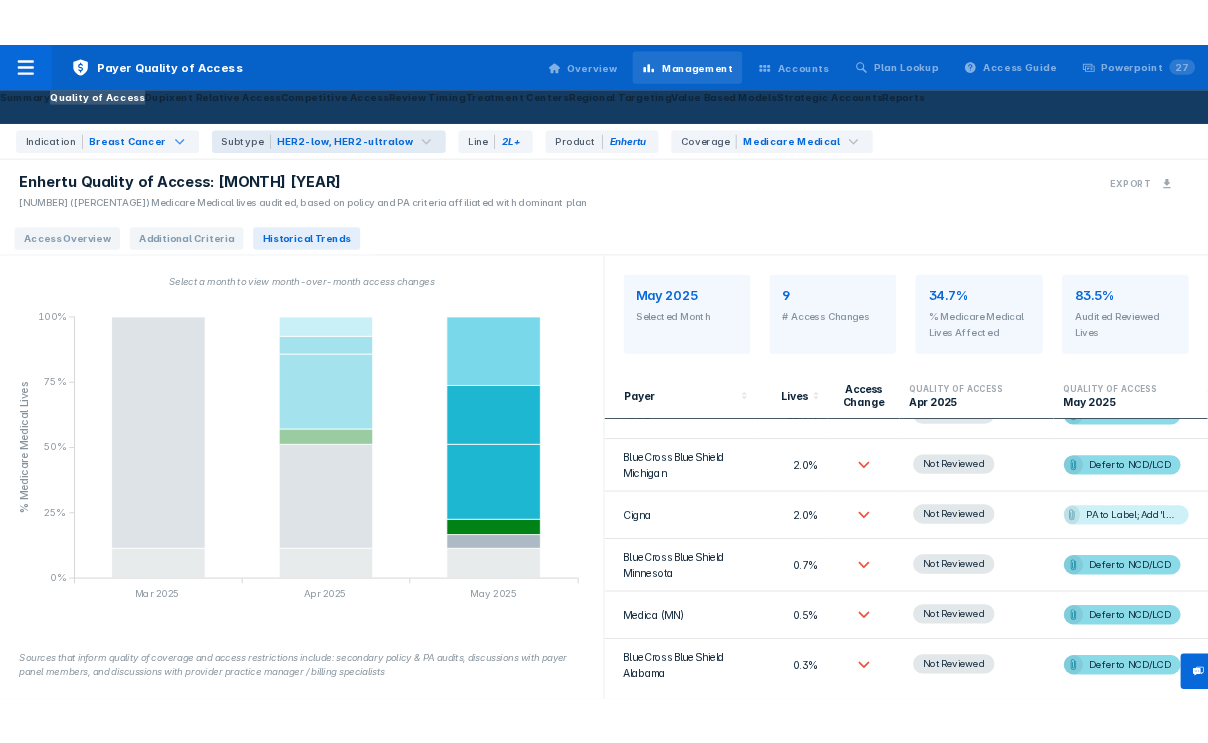 scroll, scrollTop: 0, scrollLeft: 0, axis: both 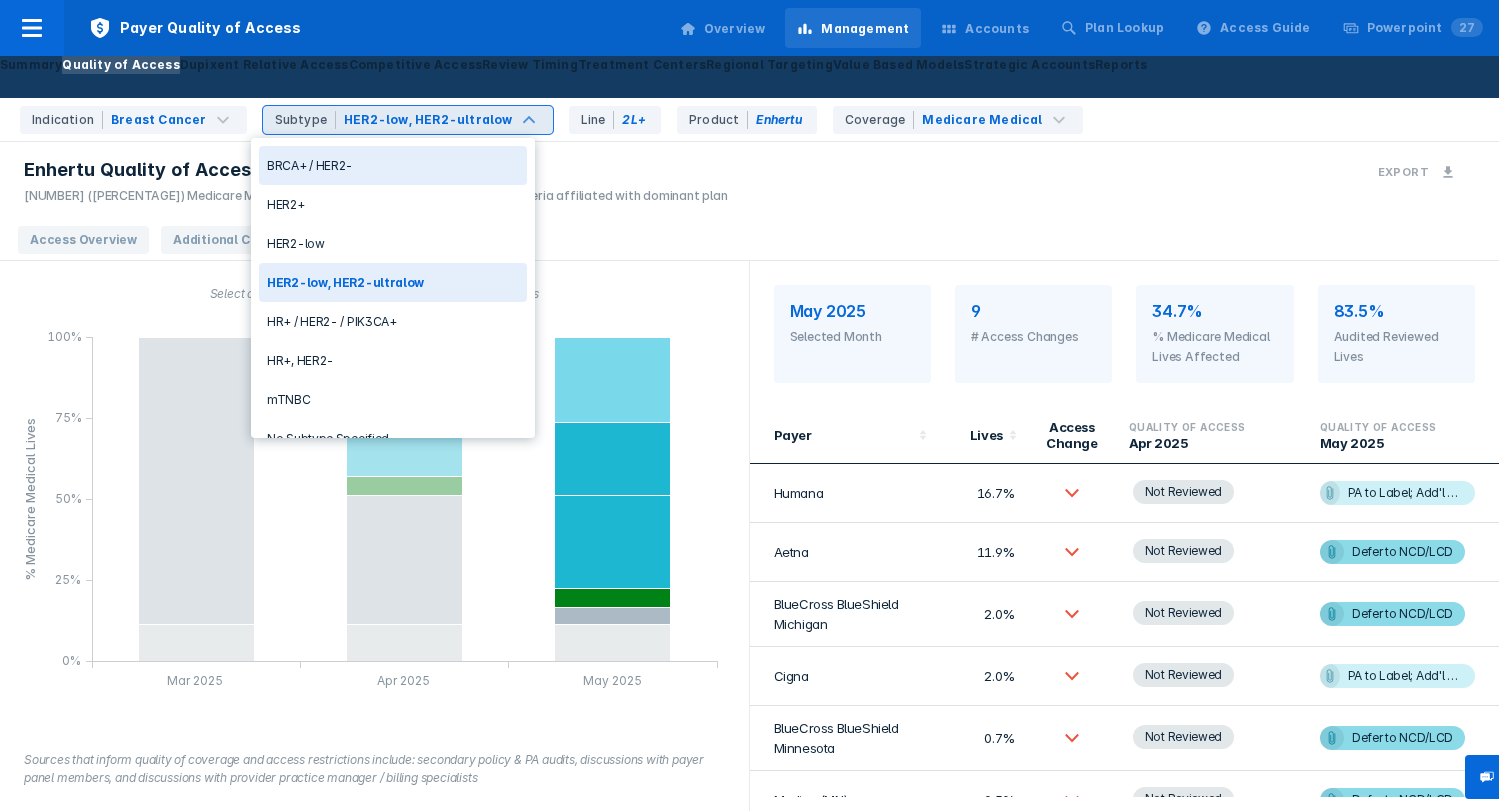 click on "HER2-low, HER2-ultralow" at bounding box center [428, 120] 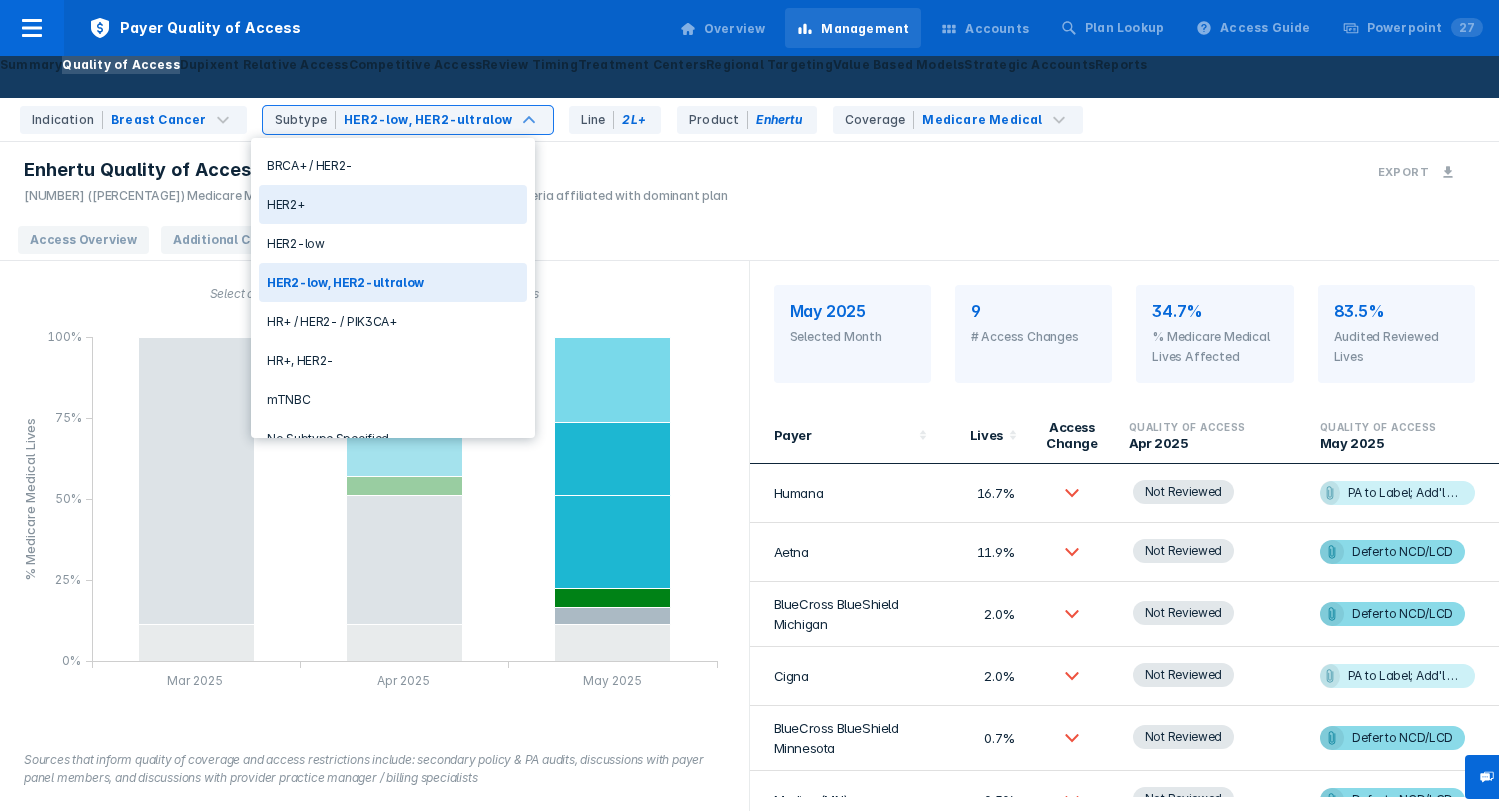 click on "HER2+" at bounding box center [393, 204] 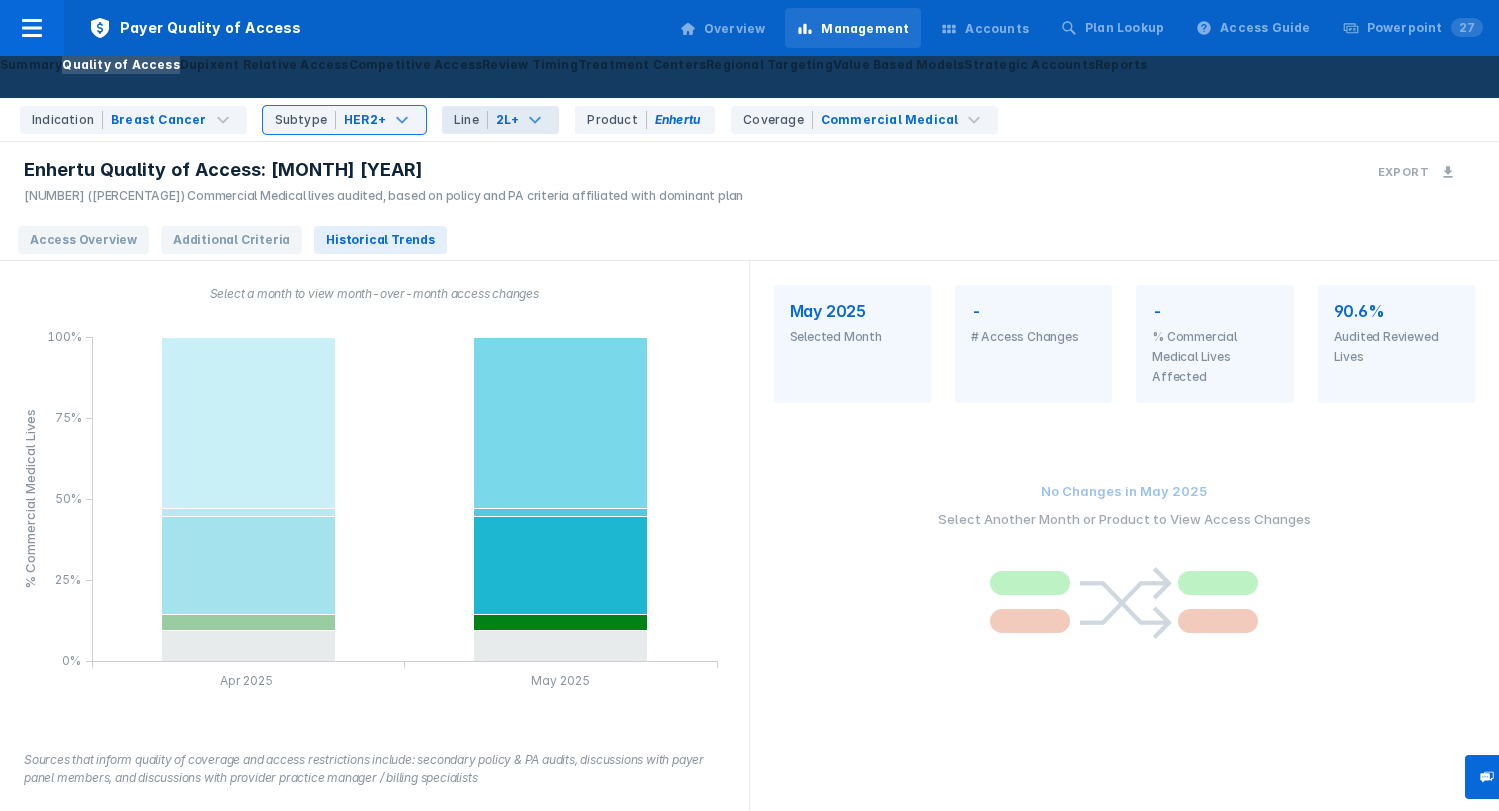 click on "2L+" at bounding box center (159, 120) 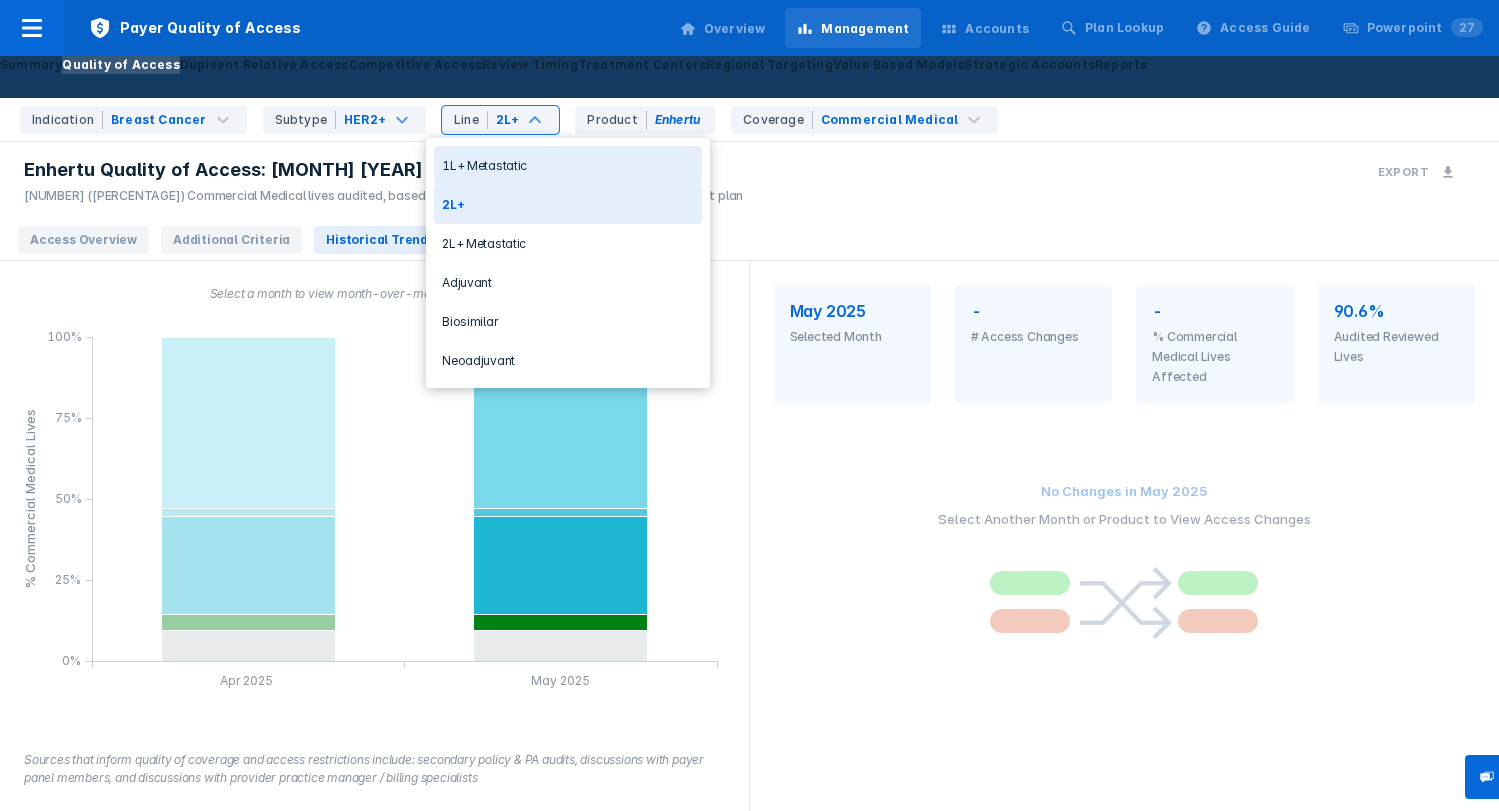 click on "1L+ Metastatic" at bounding box center [568, 165] 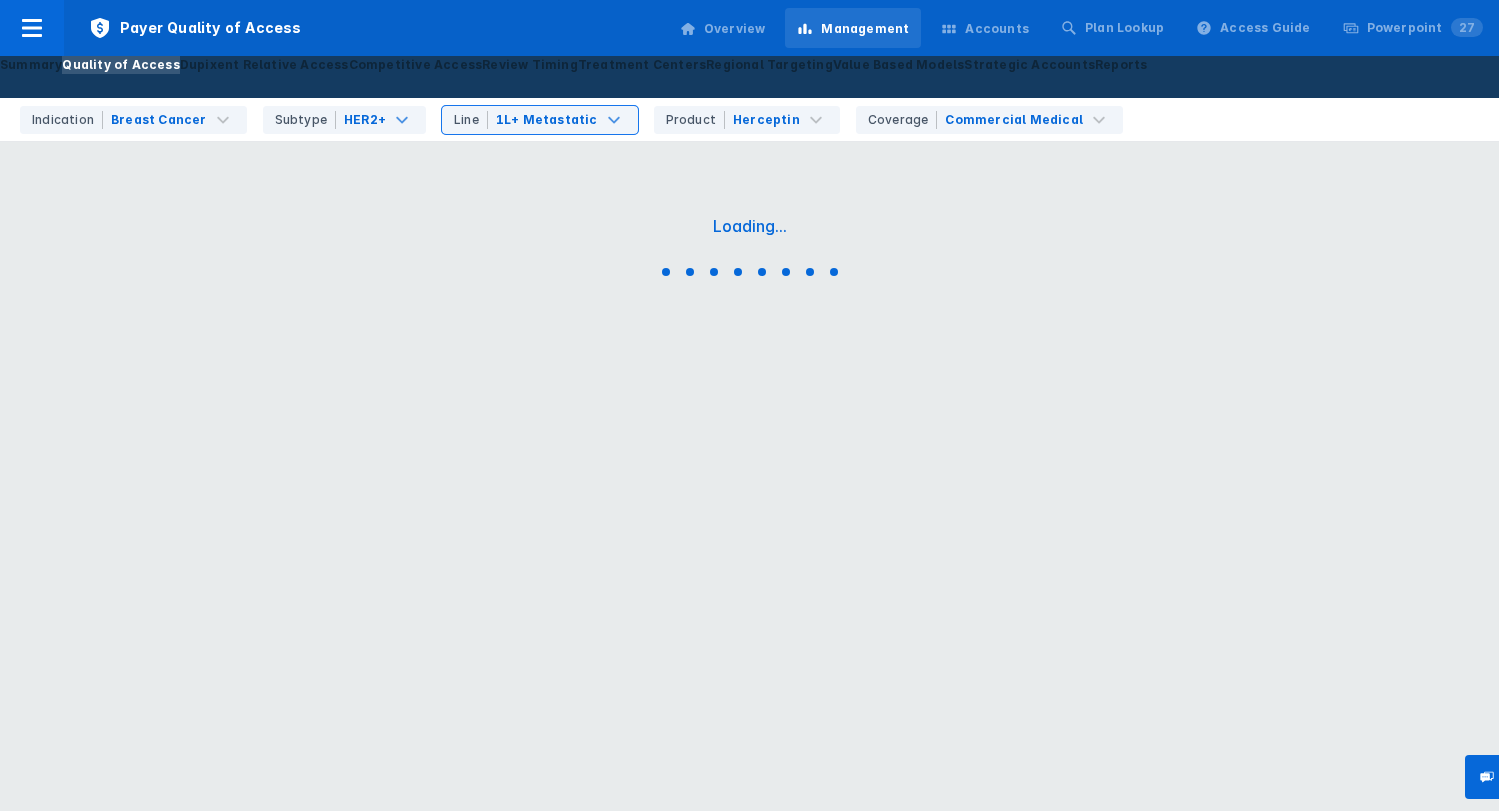 click on "Loading..." at bounding box center [749, 250] 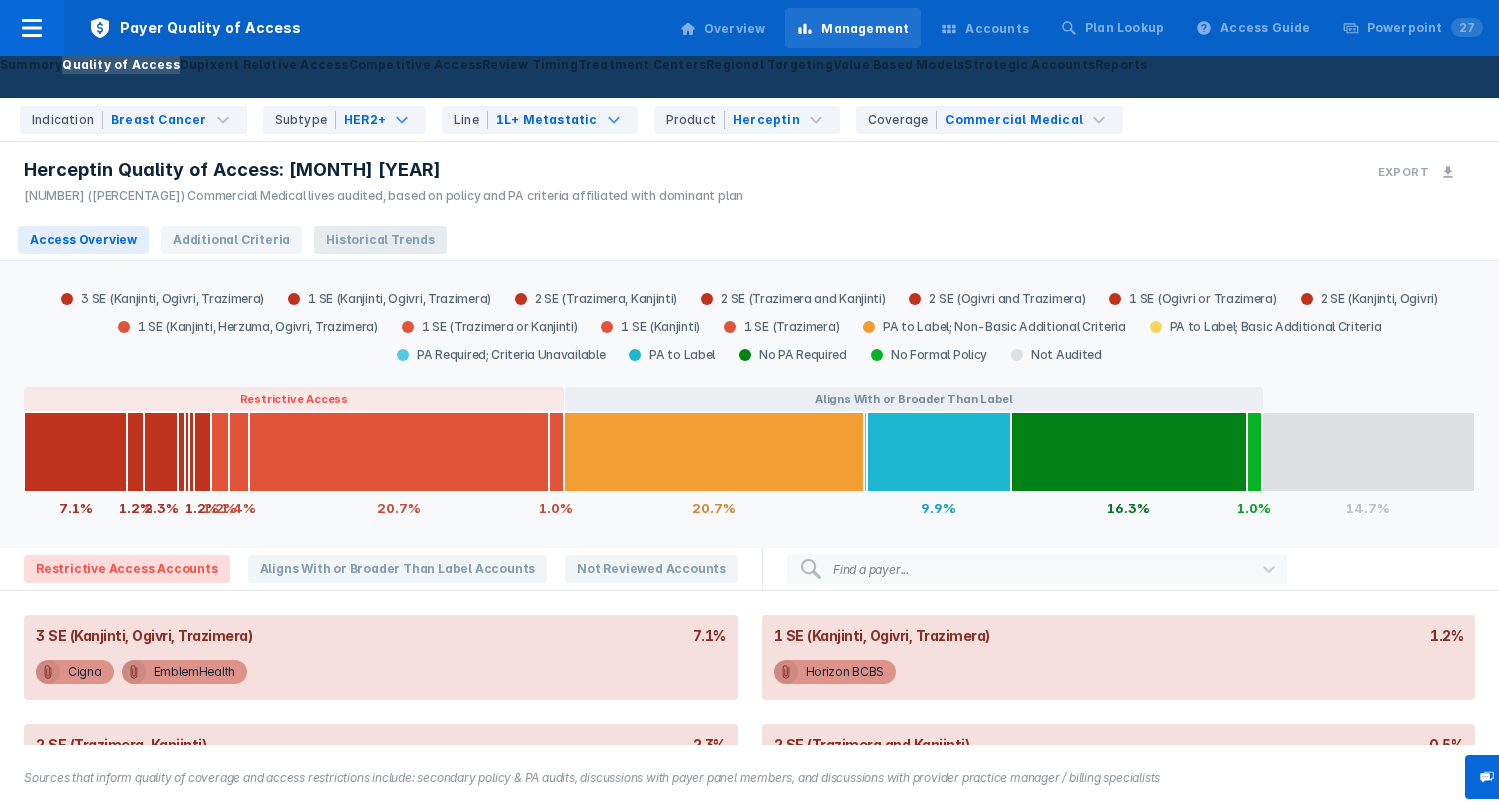 click on "Historical Trends" at bounding box center (380, 240) 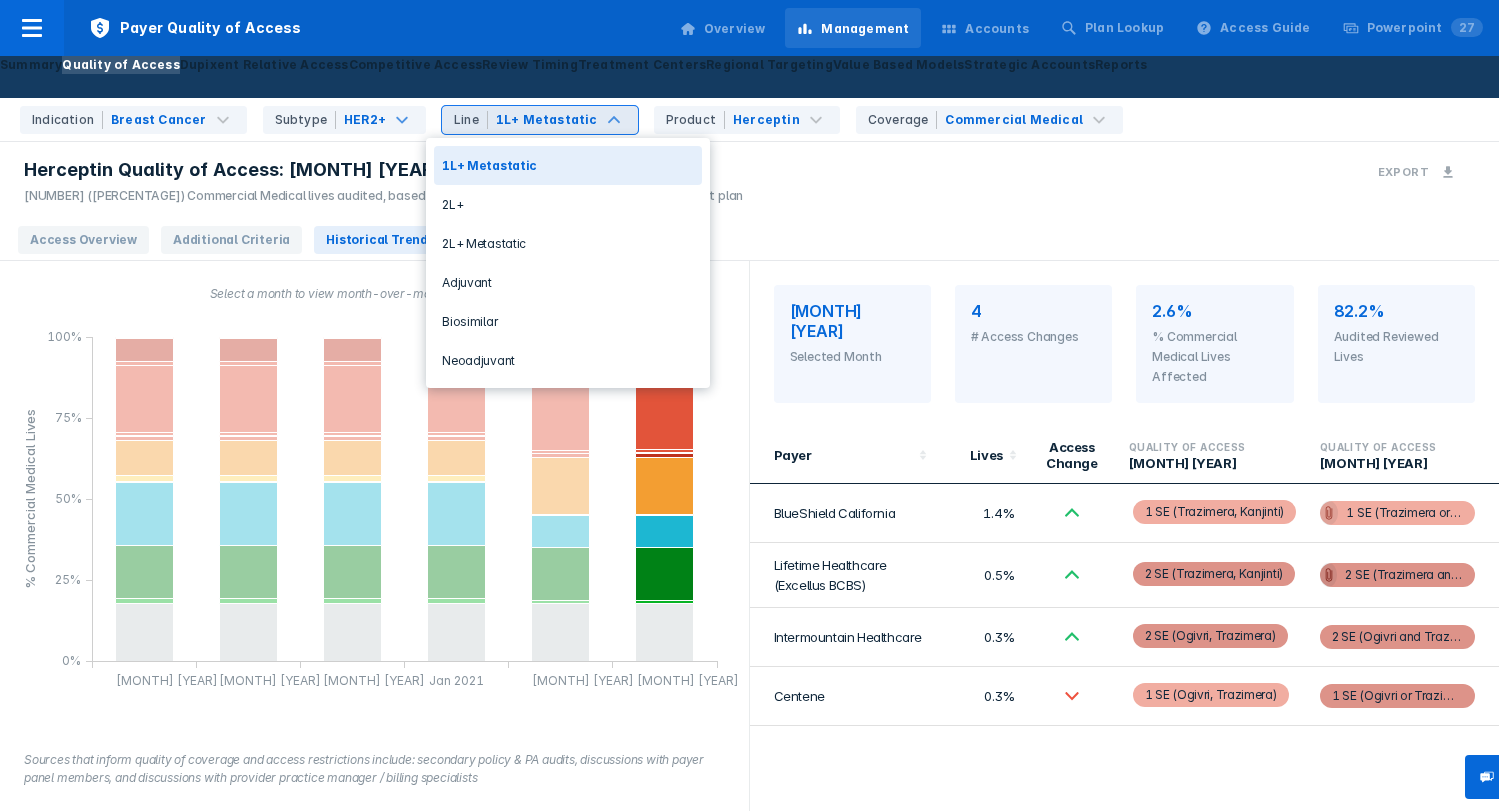 click on "1L+ Metastatic" at bounding box center (547, 120) 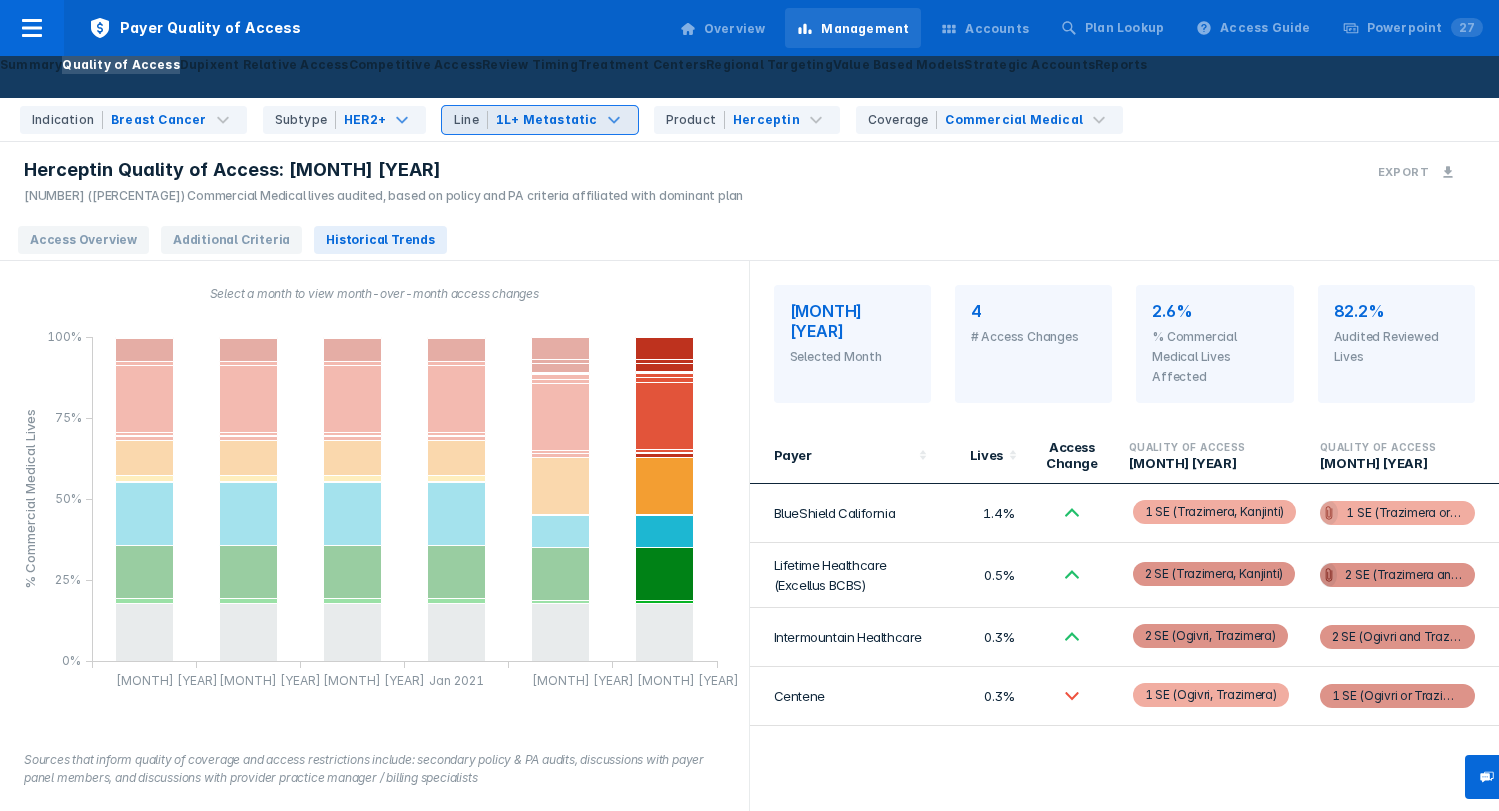 click on "1L+ Metastatic" at bounding box center [547, 120] 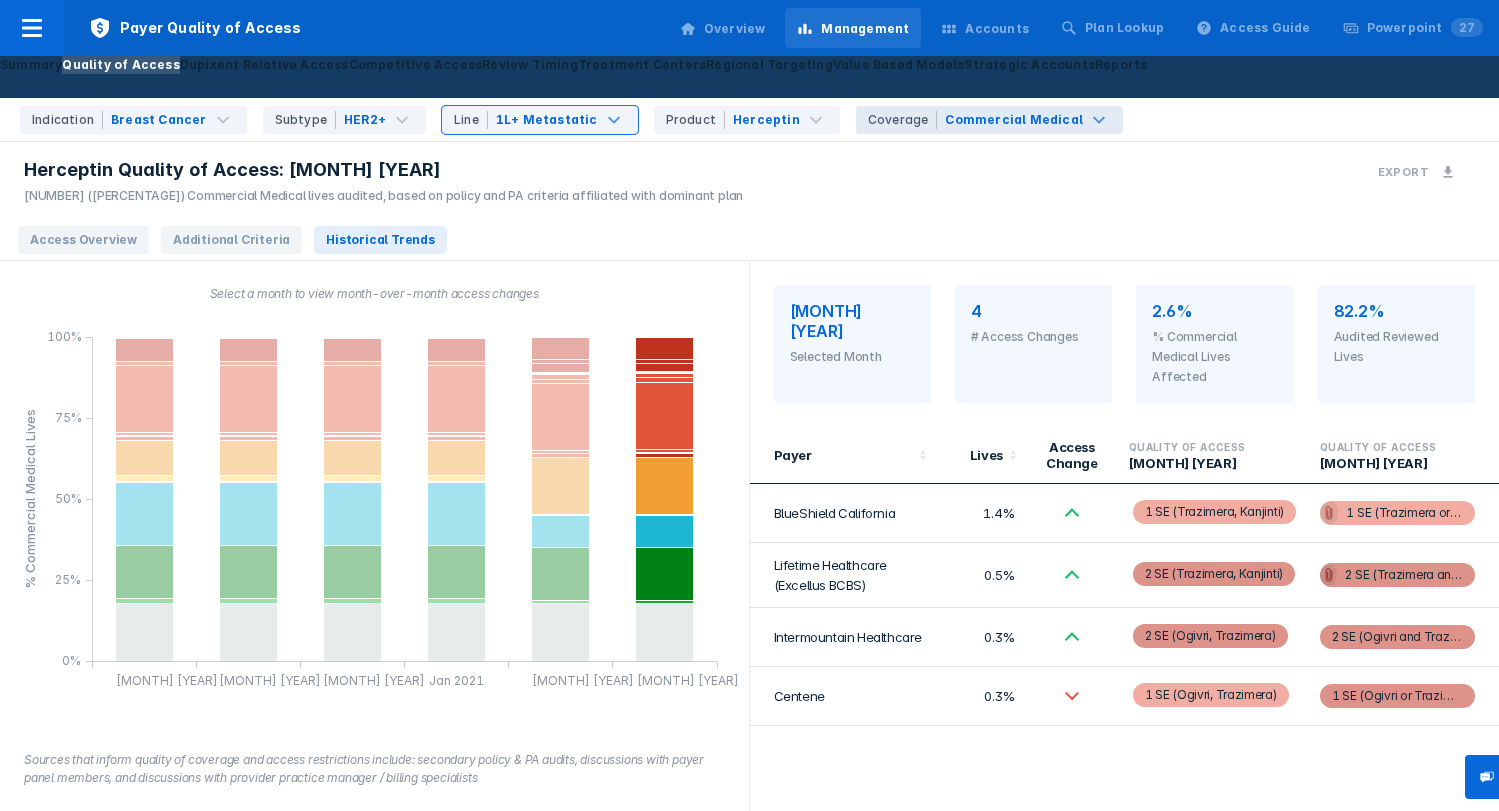 click on "Commercial Medical" at bounding box center (159, 120) 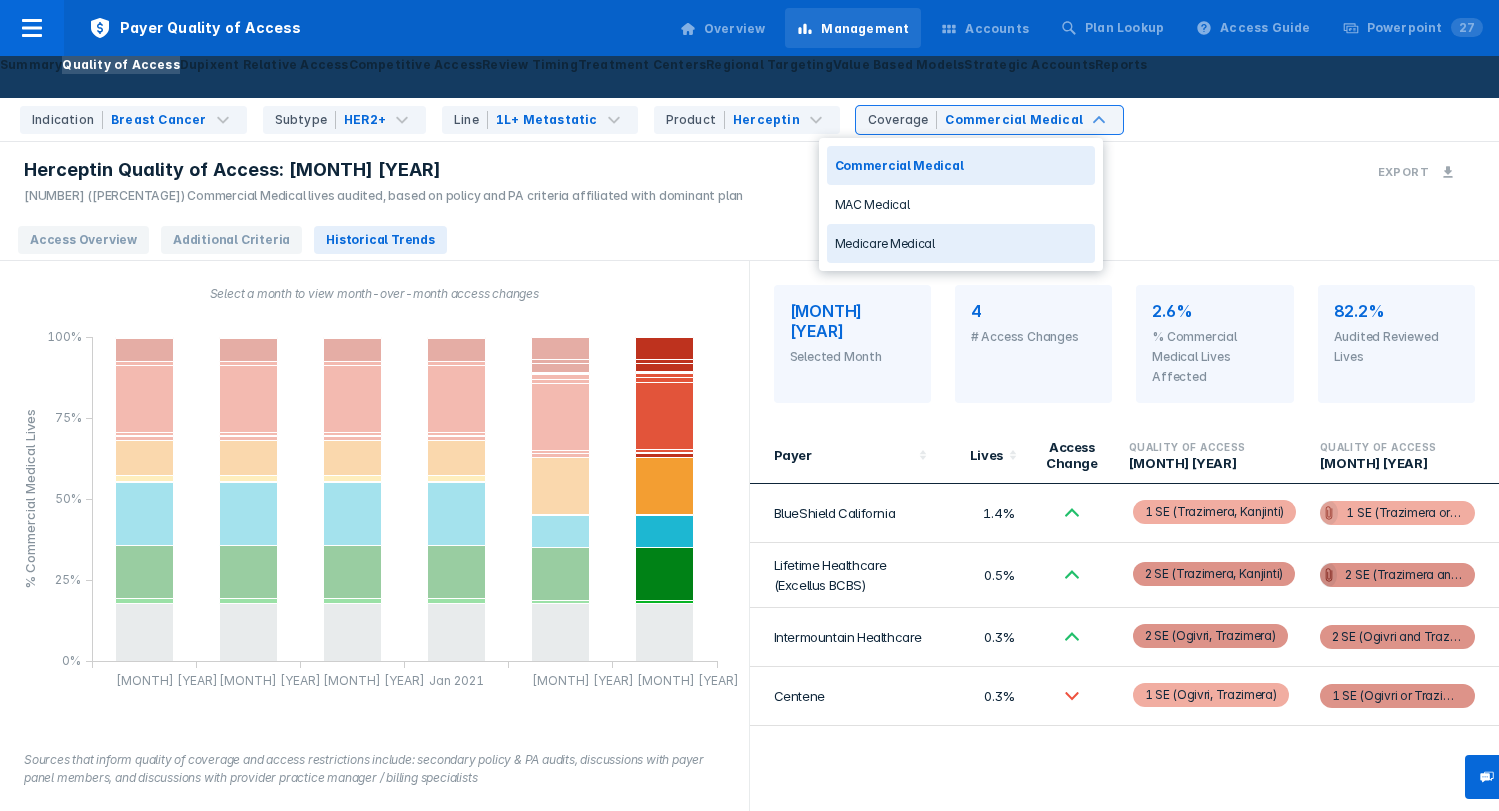 click on "Medicare Medical" at bounding box center [961, 243] 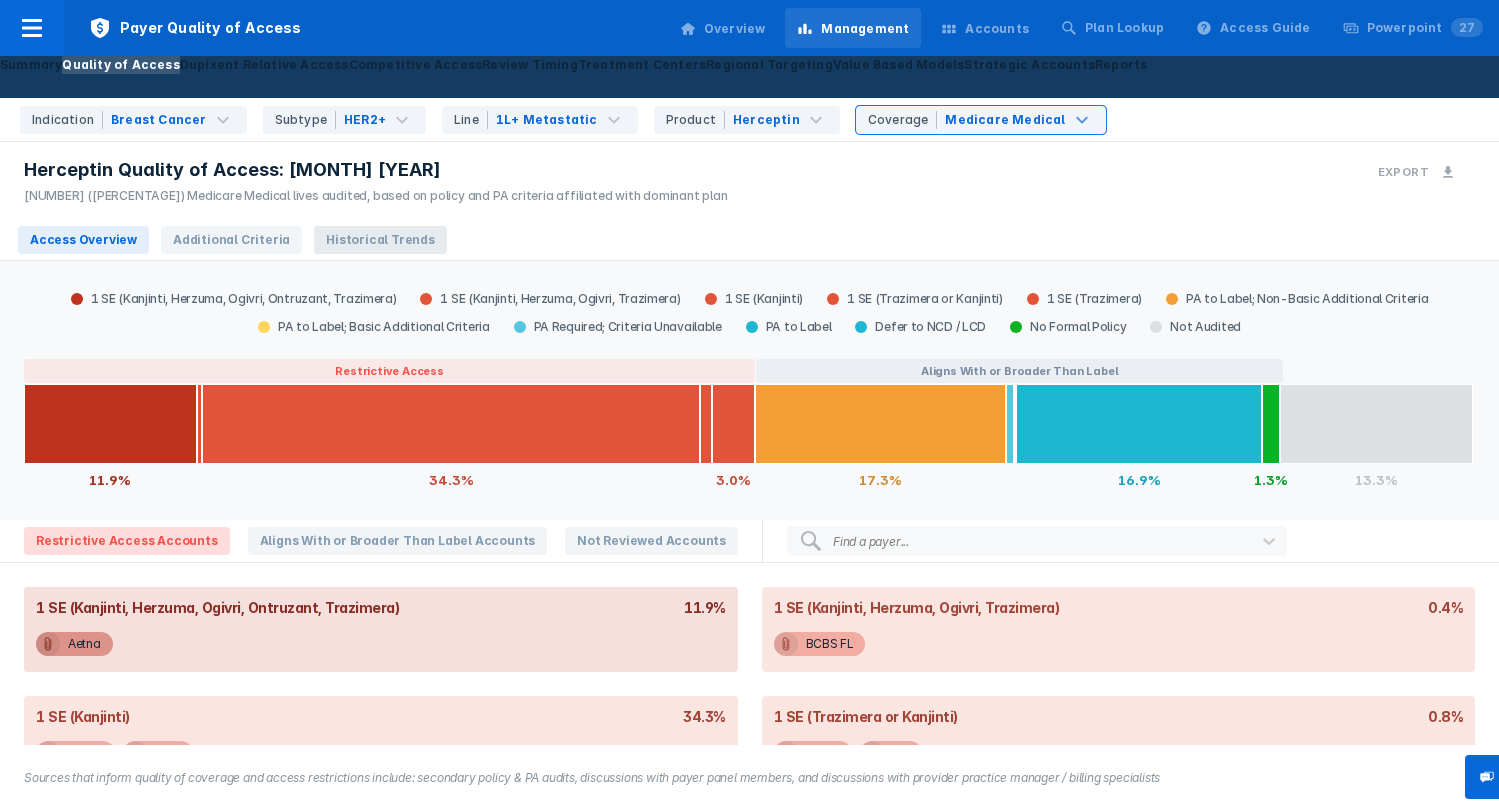 click on "Historical Trends" at bounding box center (380, 240) 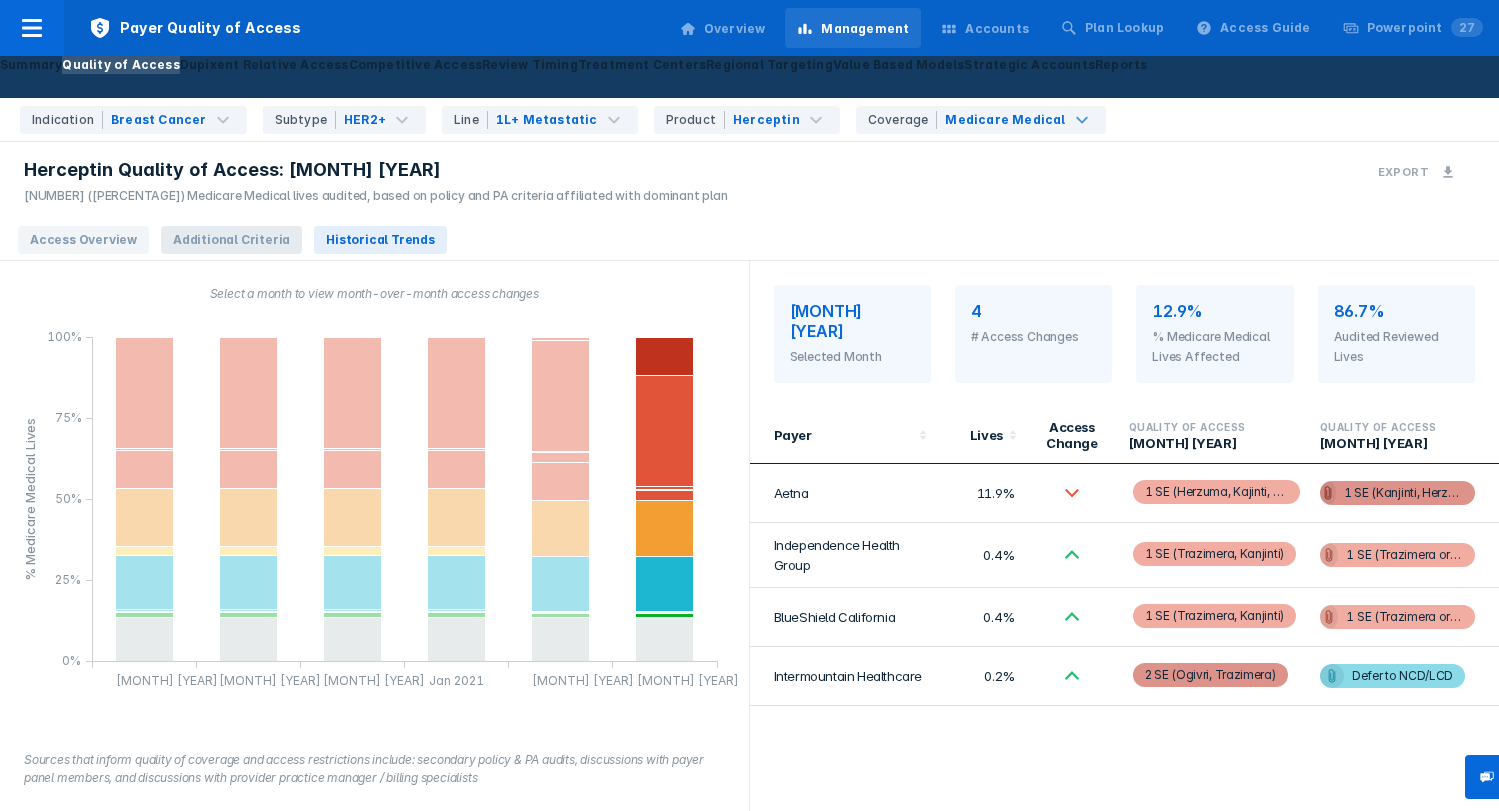 click on "Additional Criteria" at bounding box center [231, 240] 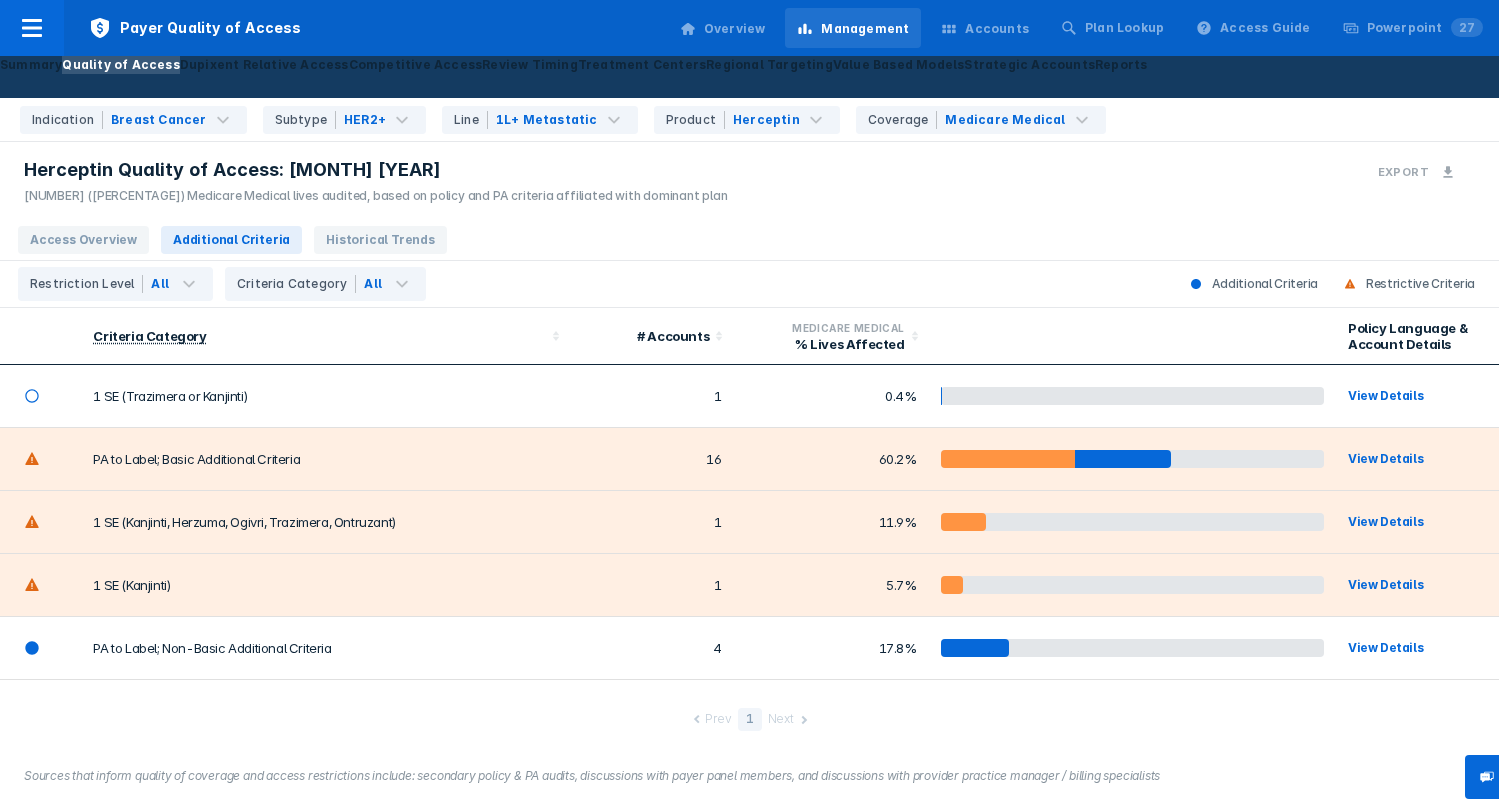 click on "Access Overview Additional Criteria Historical Trends" at bounding box center [749, 240] 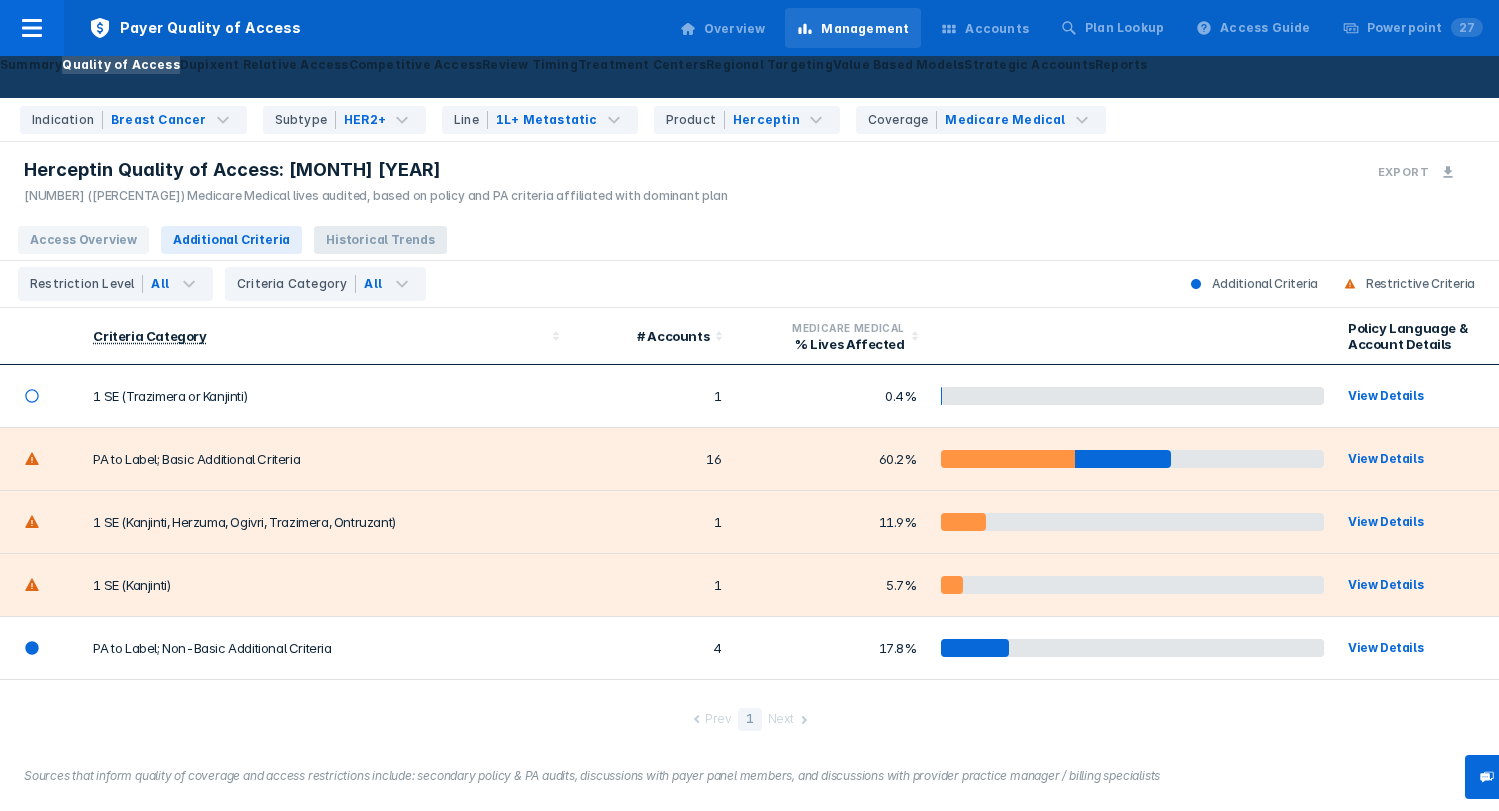 click on "Historical Trends" at bounding box center [380, 240] 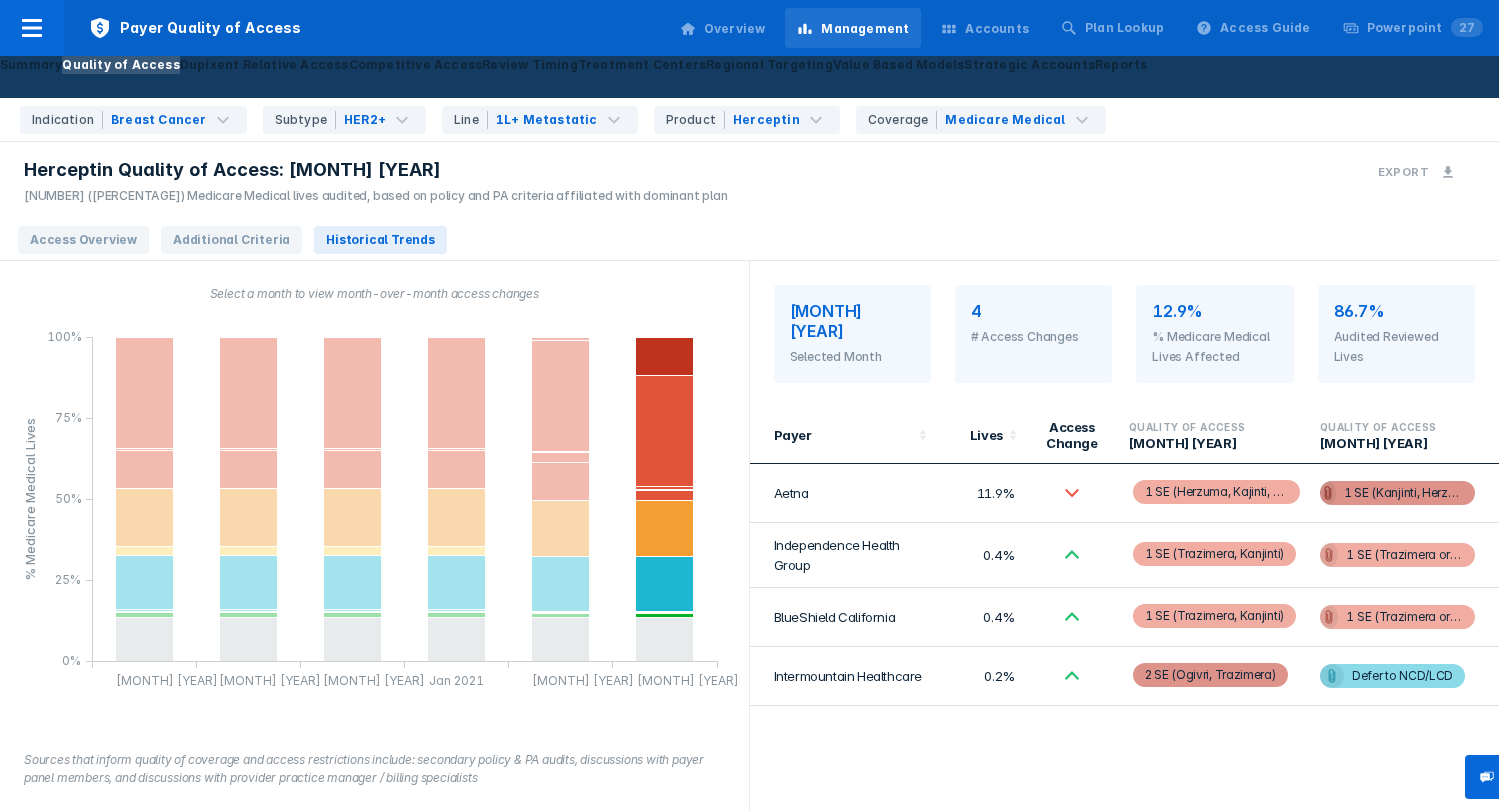 click on "Summary" at bounding box center (31, 65) 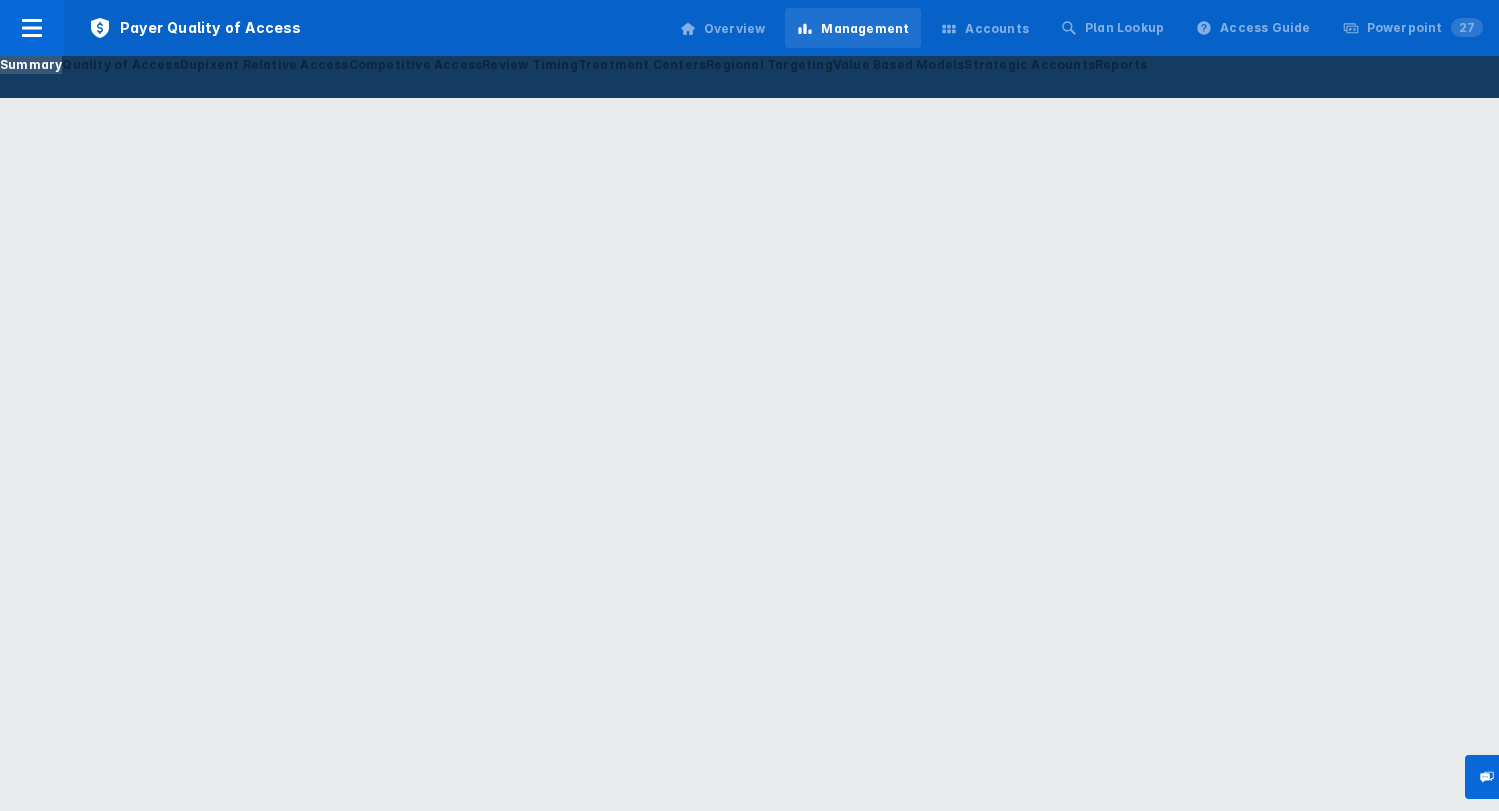 click on "Overview" at bounding box center [735, 29] 